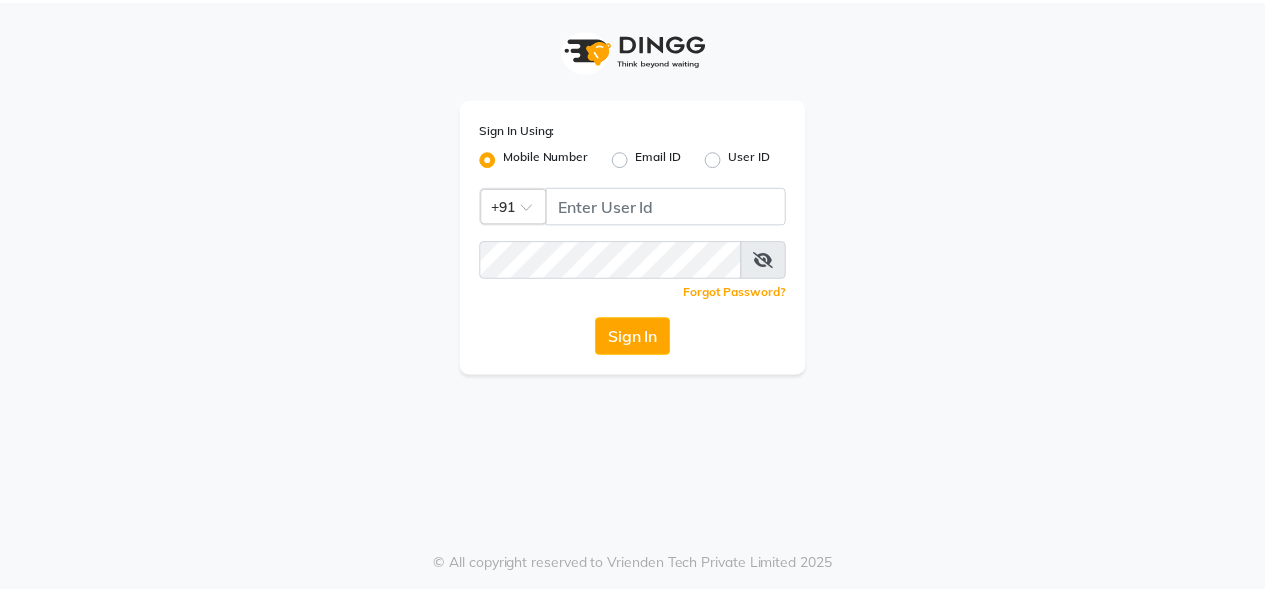 scroll, scrollTop: 0, scrollLeft: 0, axis: both 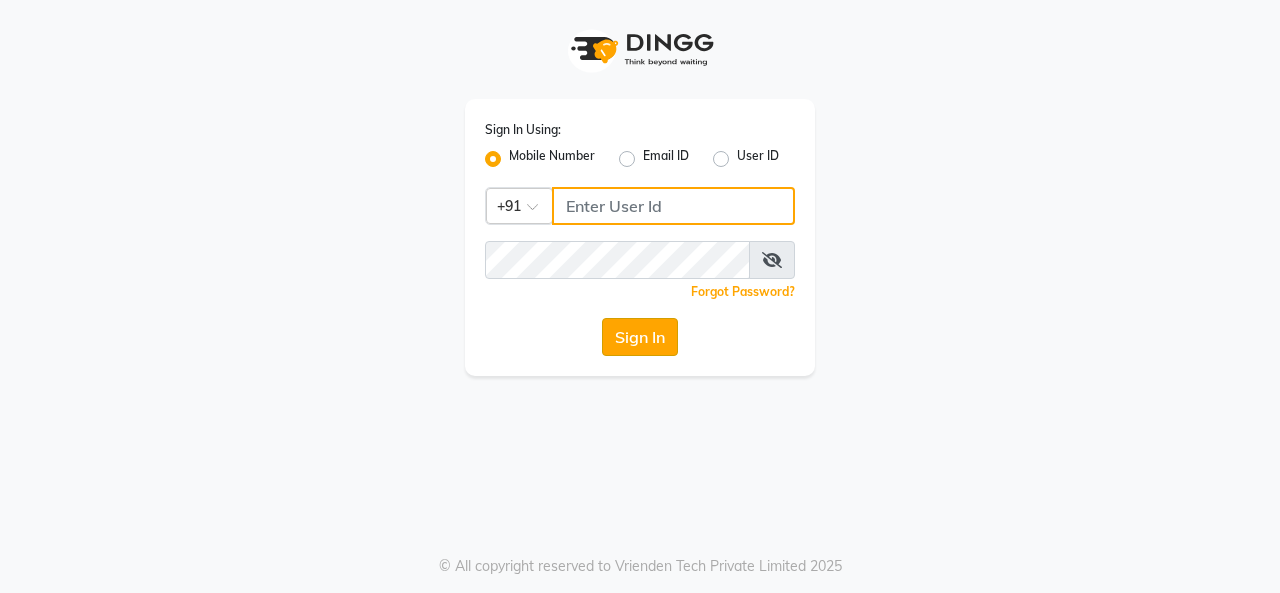 type on "[PHONE]" 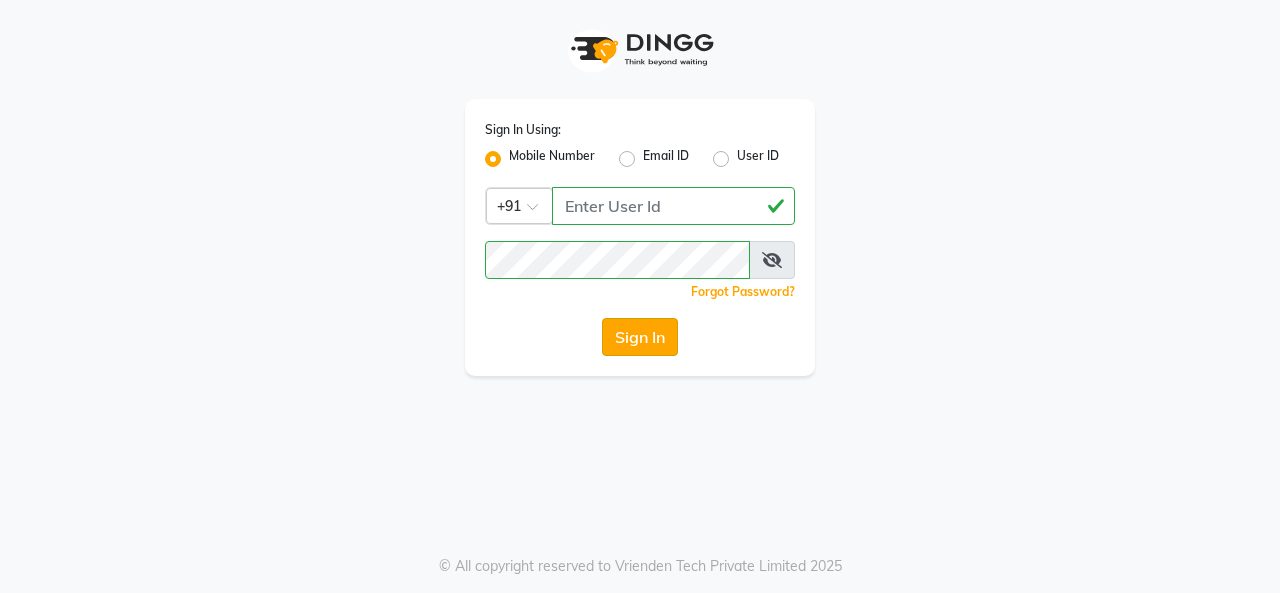 click on "Sign In" 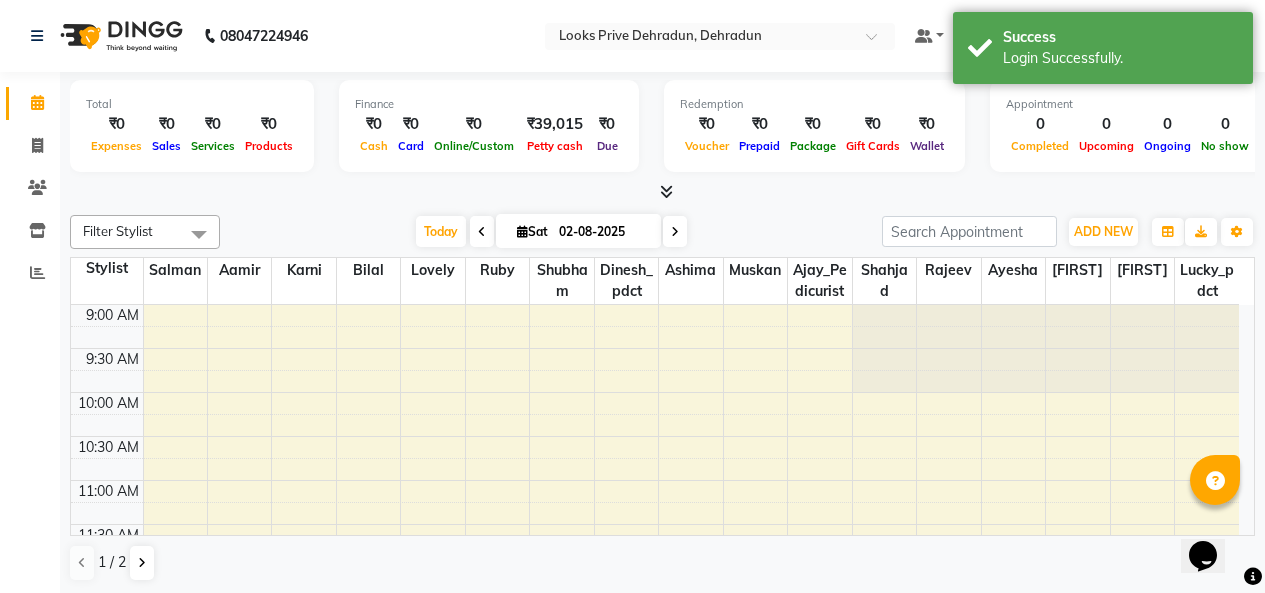scroll, scrollTop: 0, scrollLeft: 0, axis: both 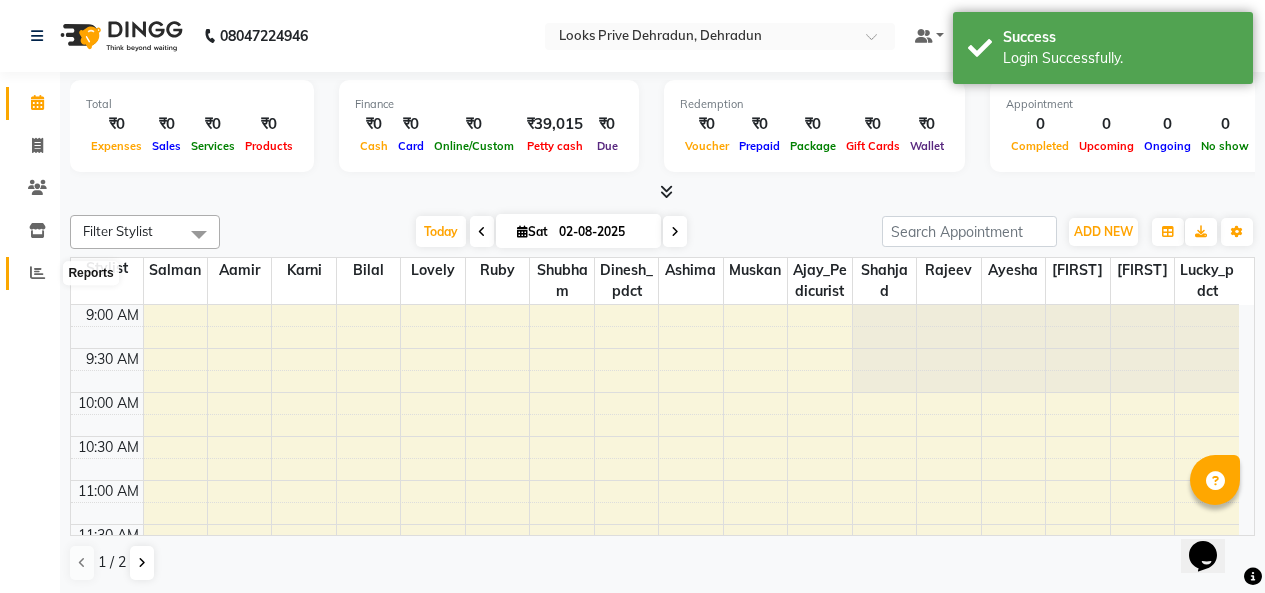 click 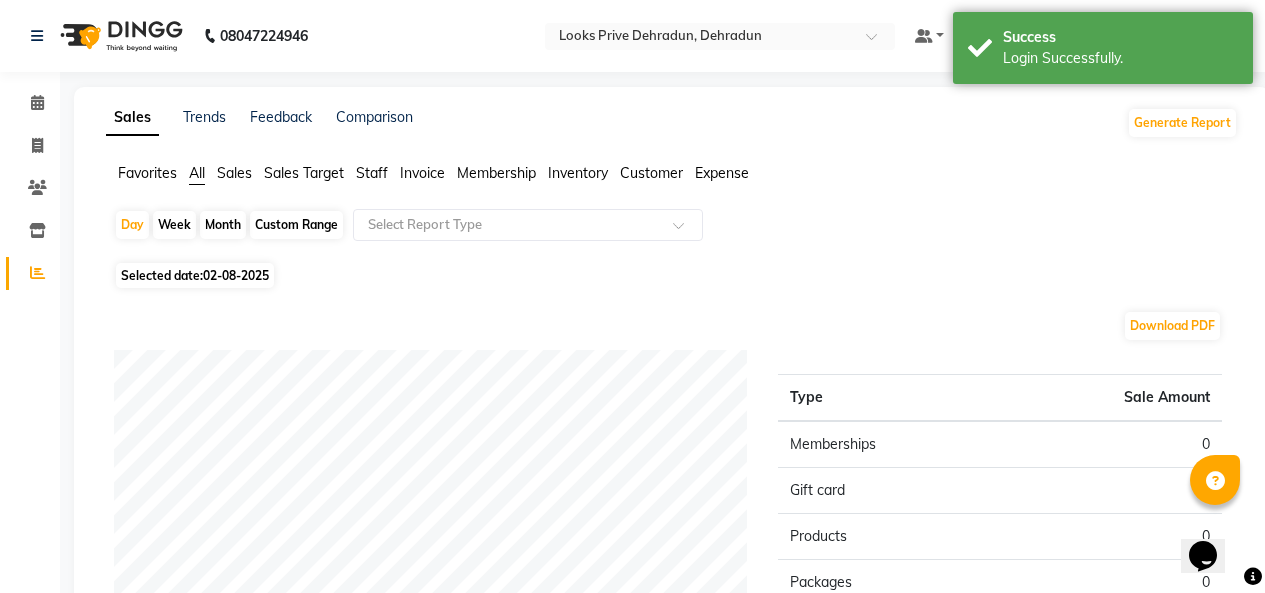 click on "Month" 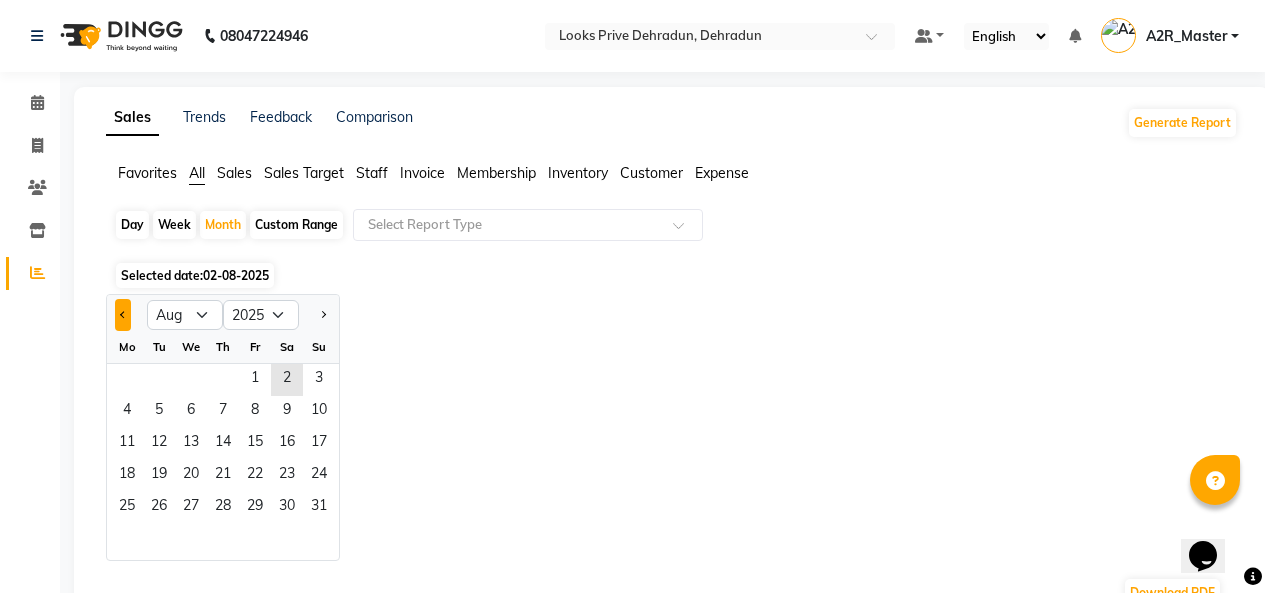 click 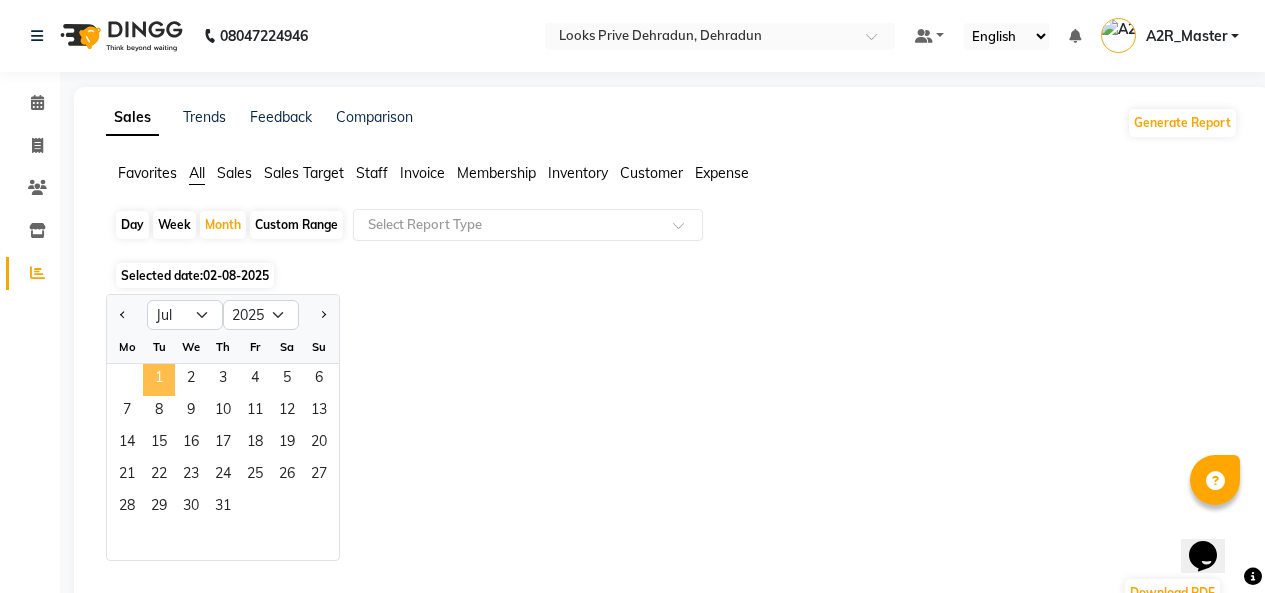 click on "1" 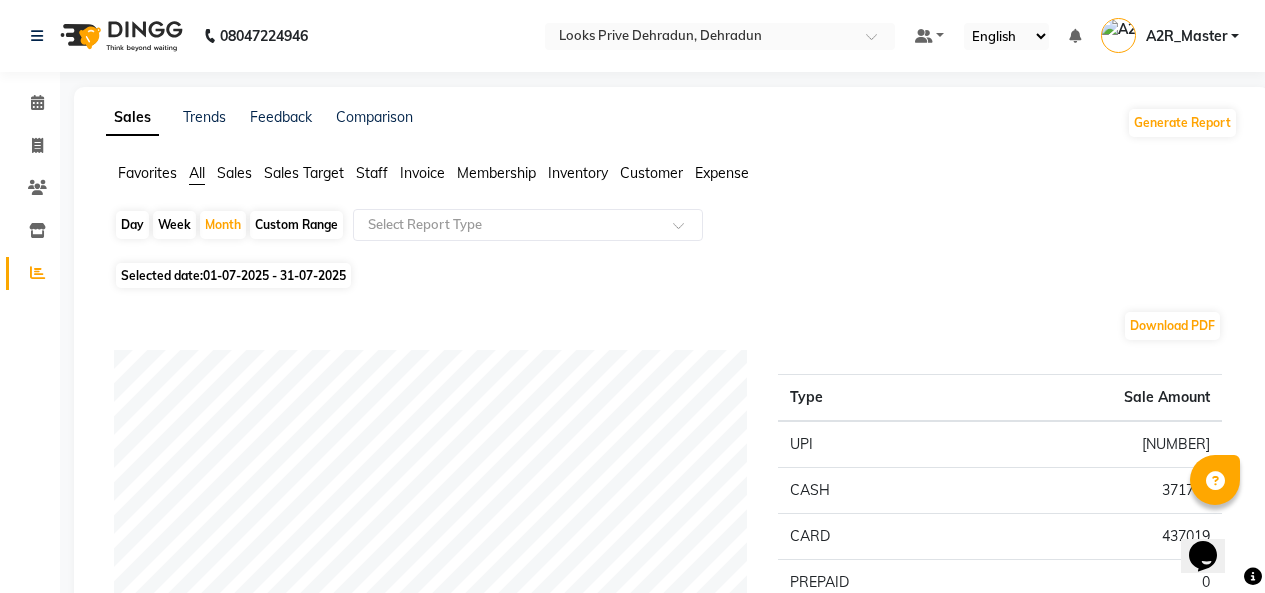 click on "Favorites" 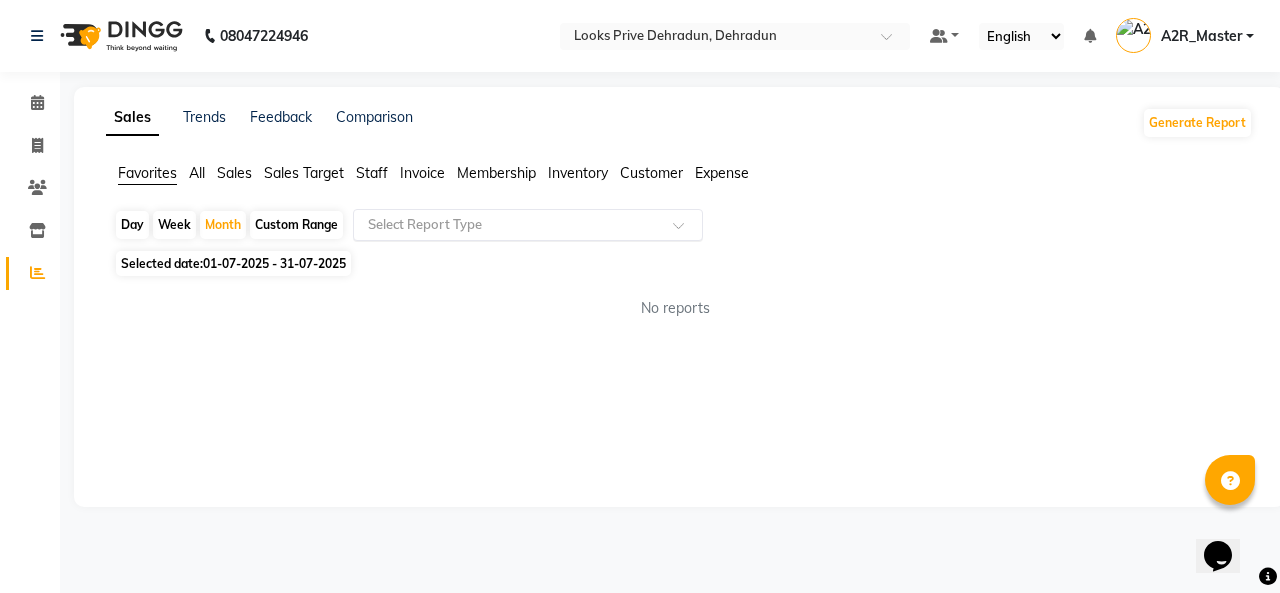 click 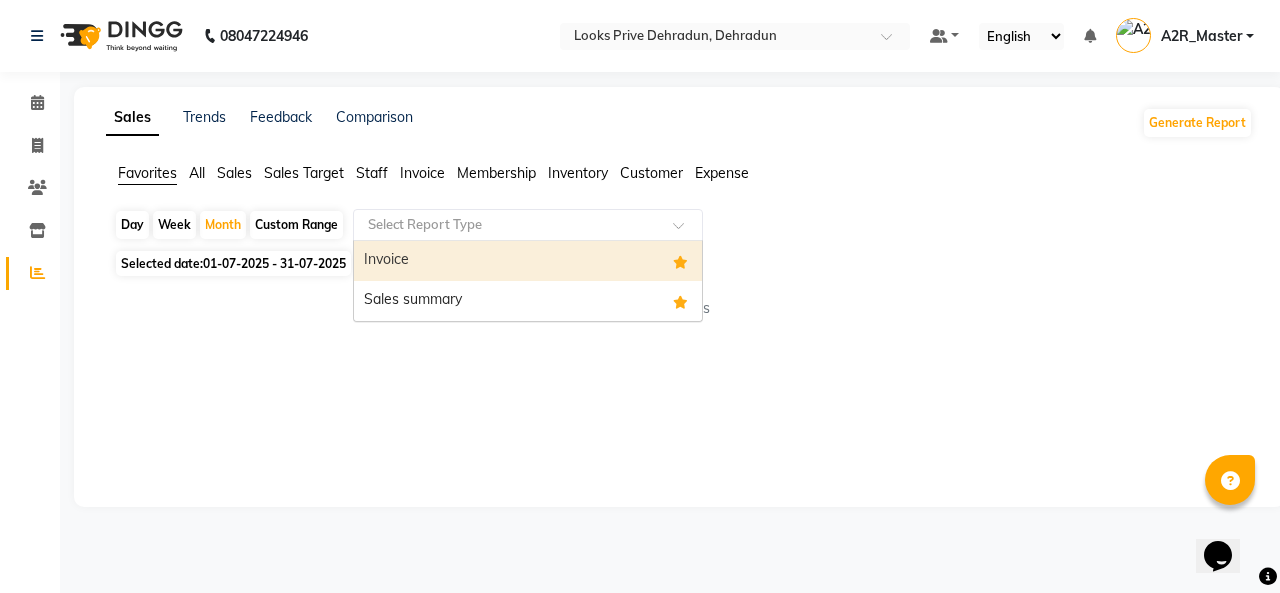 click on "Invoice" at bounding box center (528, 261) 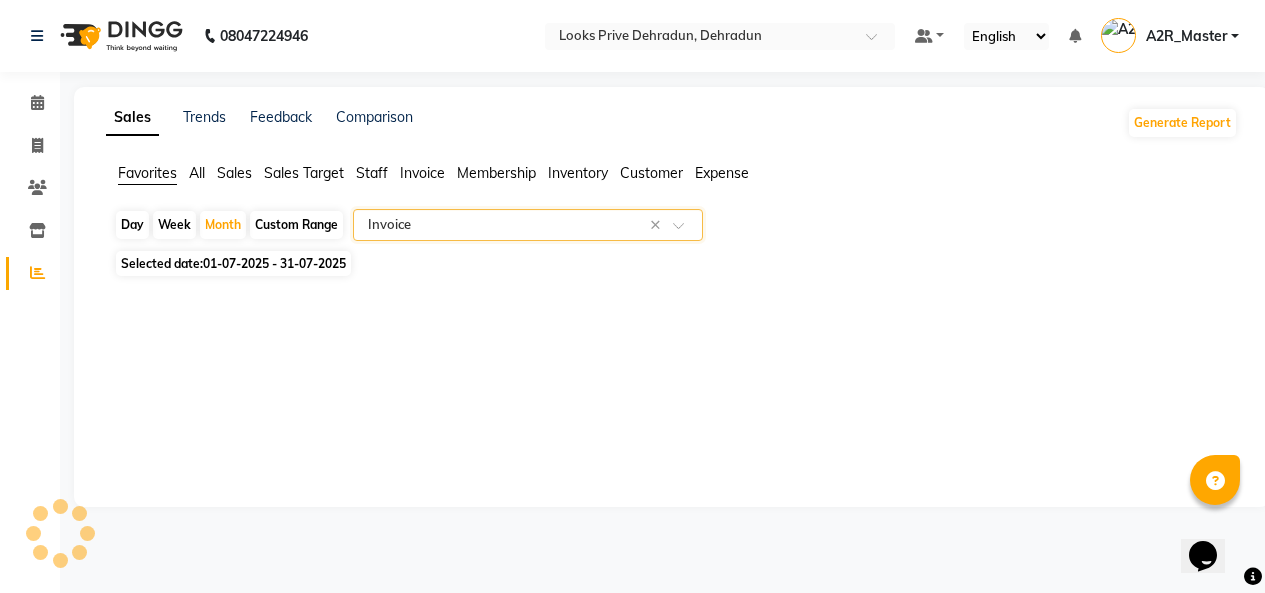 select on "full_report" 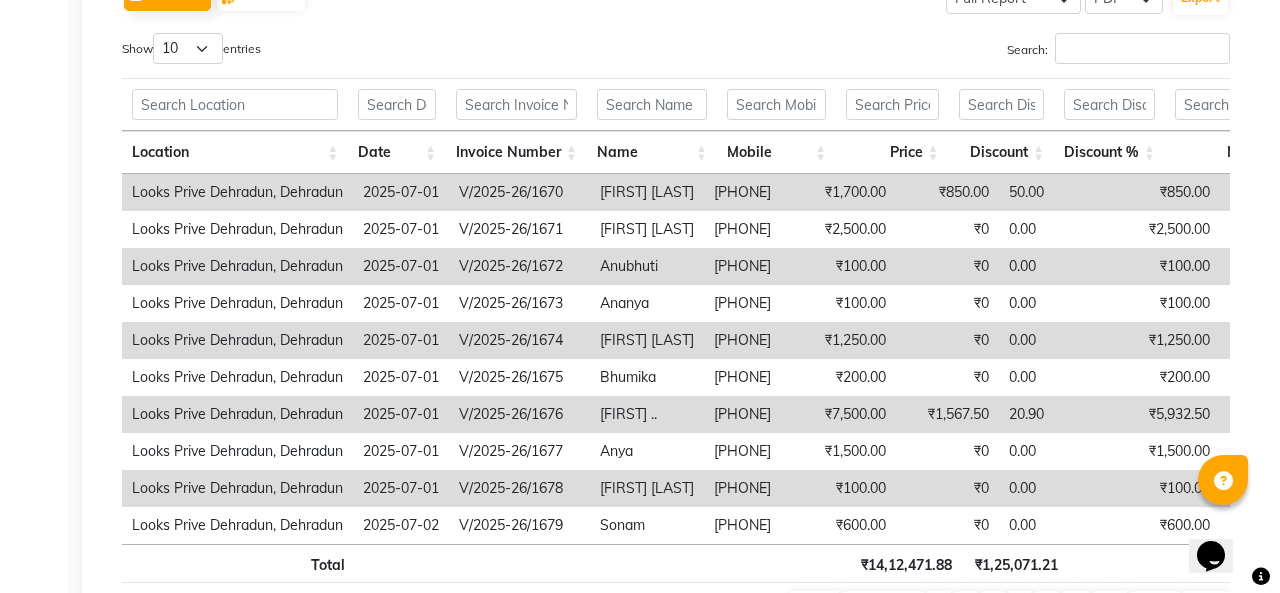 scroll, scrollTop: 0, scrollLeft: 0, axis: both 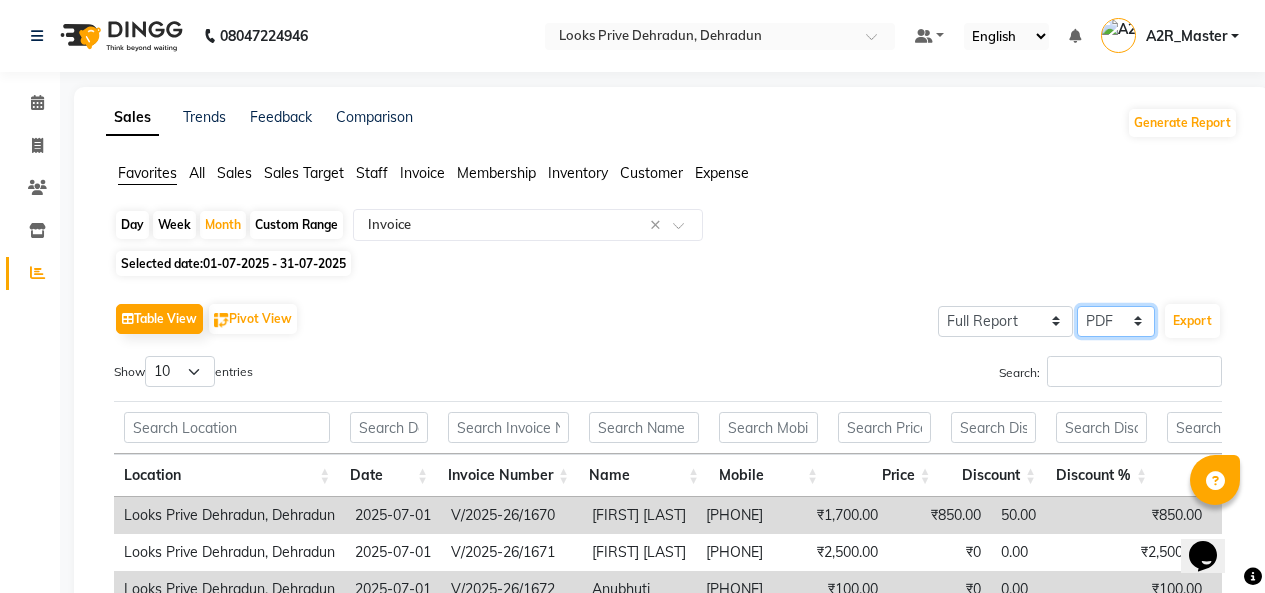 click on "Select CSV PDF" 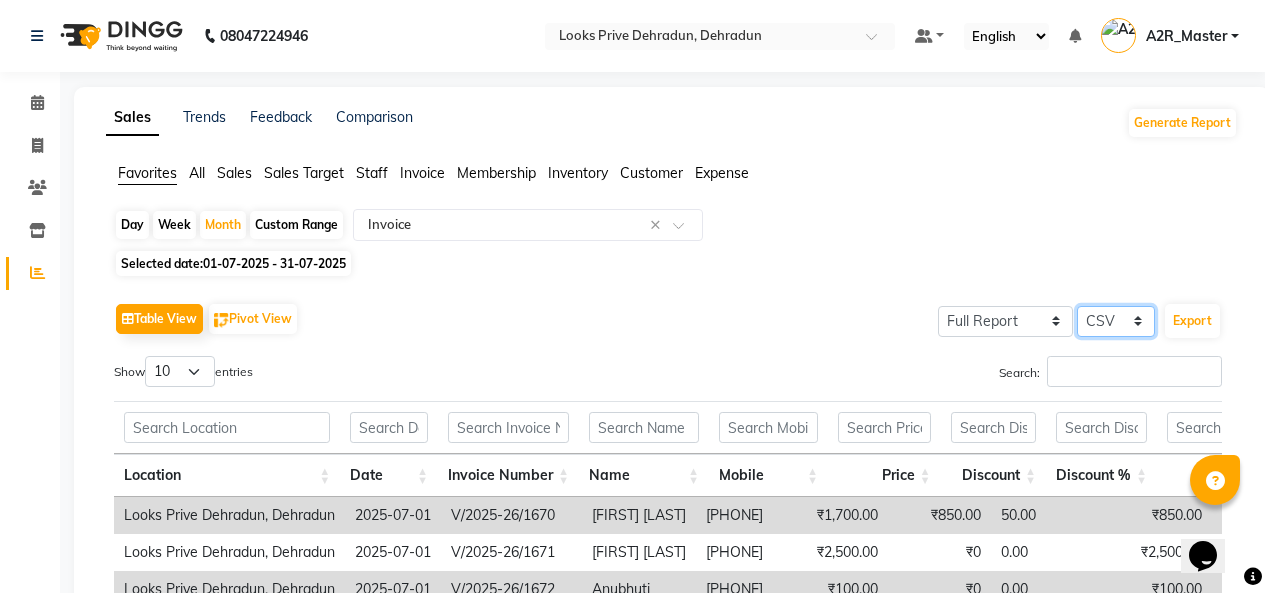 click on "Select CSV PDF" 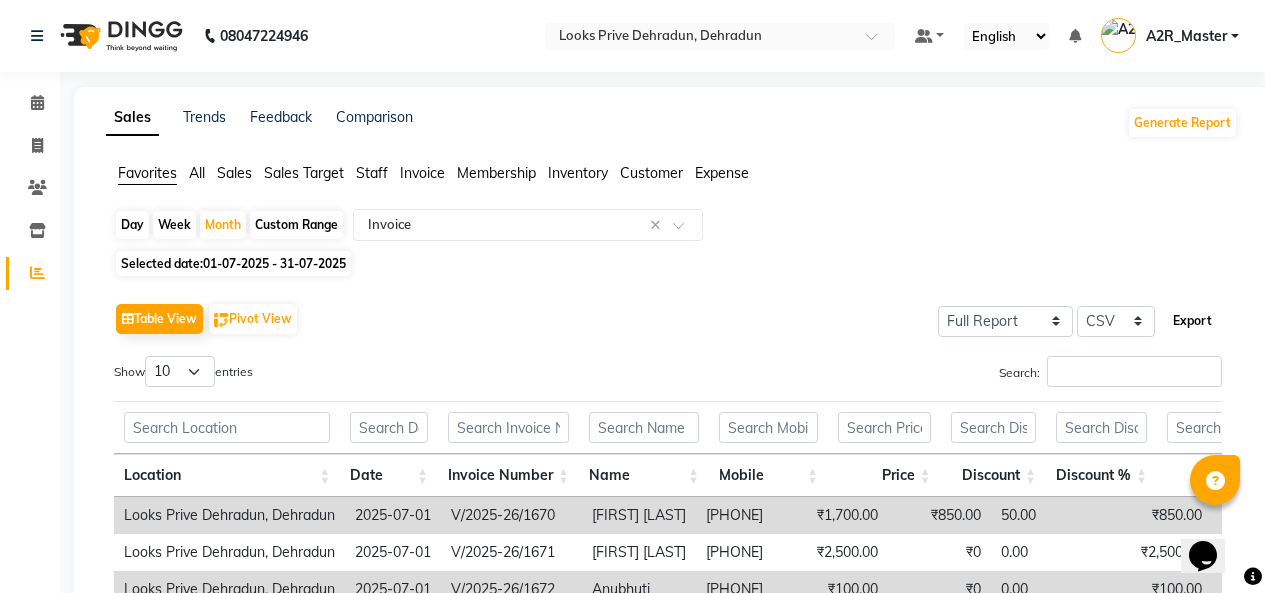 click on "Export" 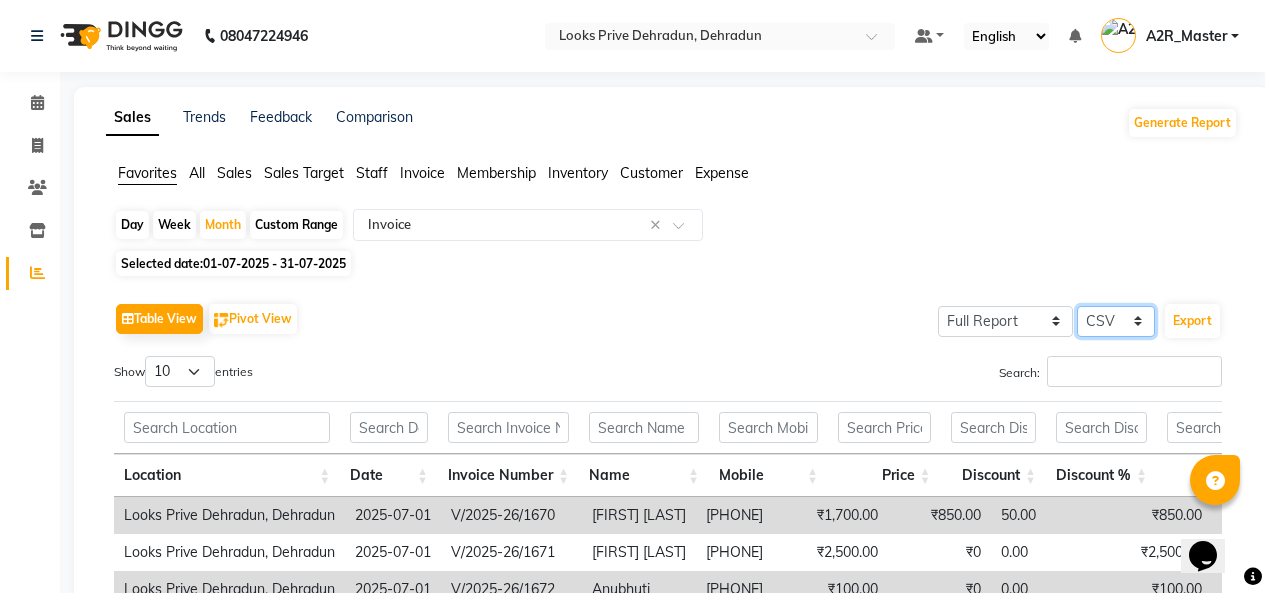 click on "Select CSV PDF" 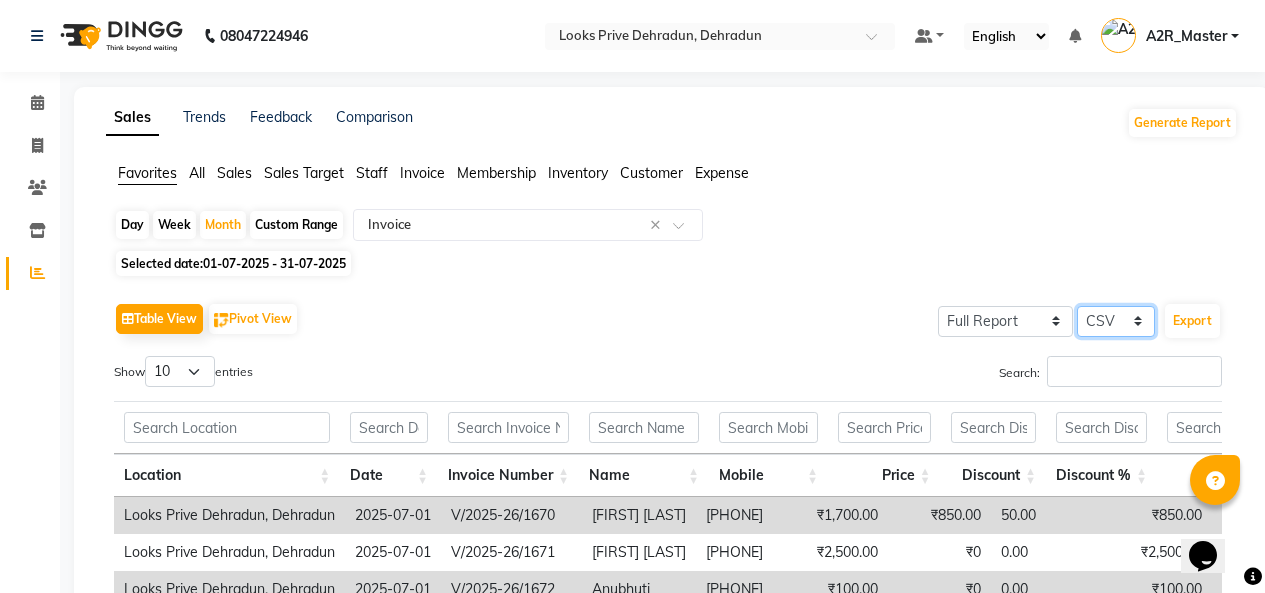 select on "pdf" 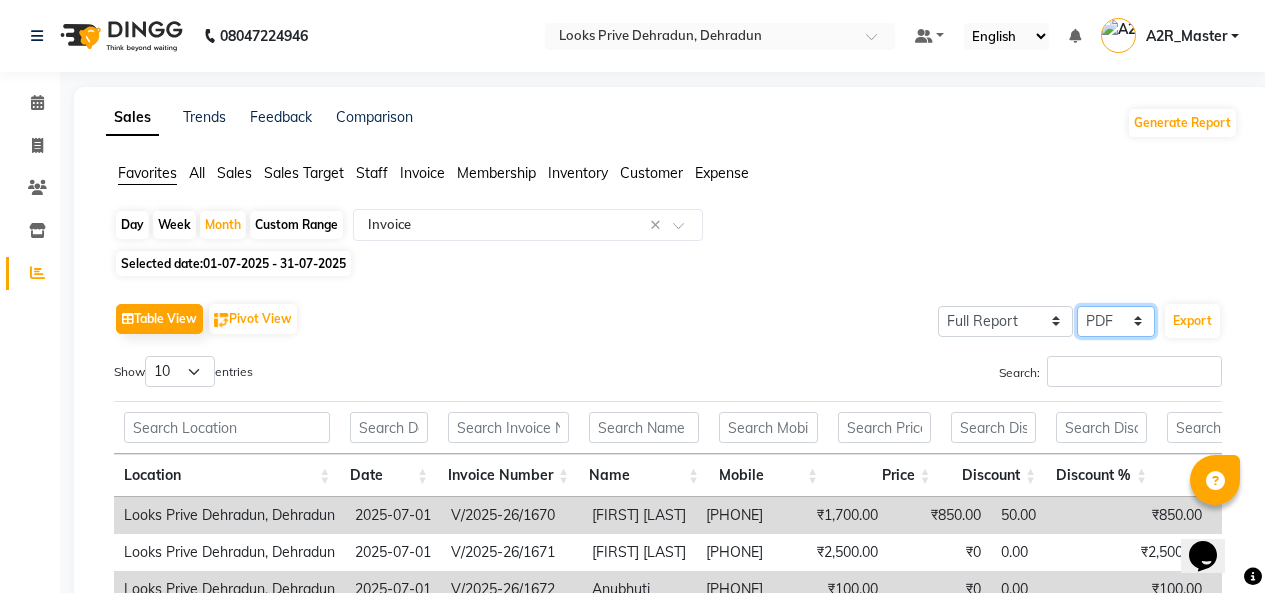 click on "Select CSV PDF" 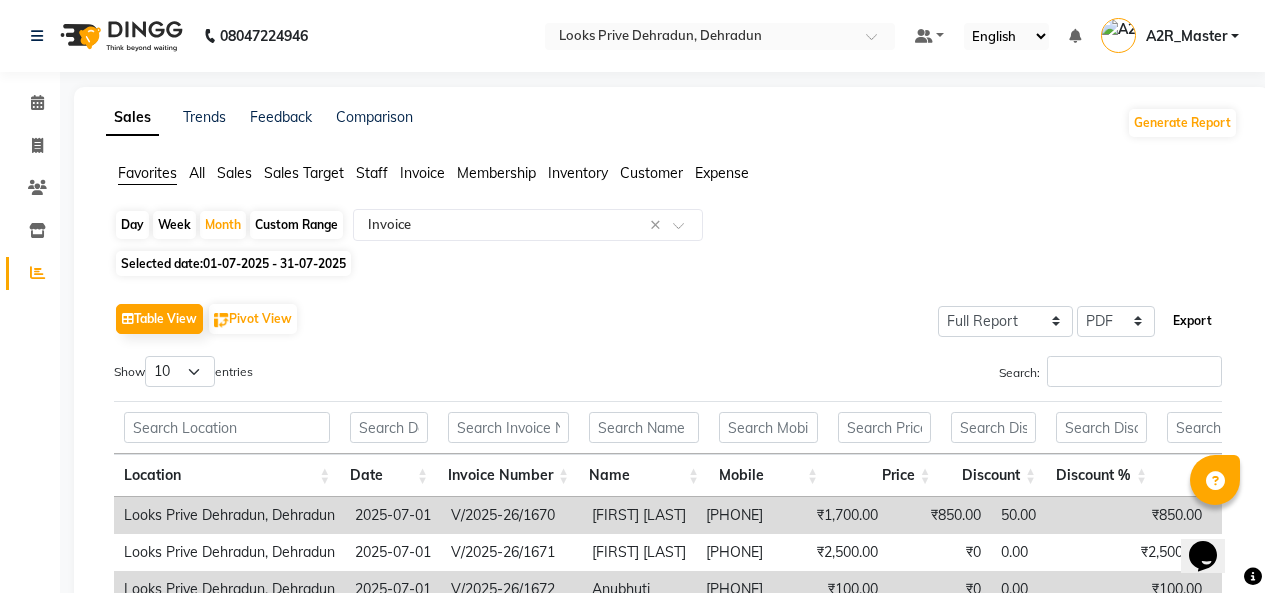 click on "Export" 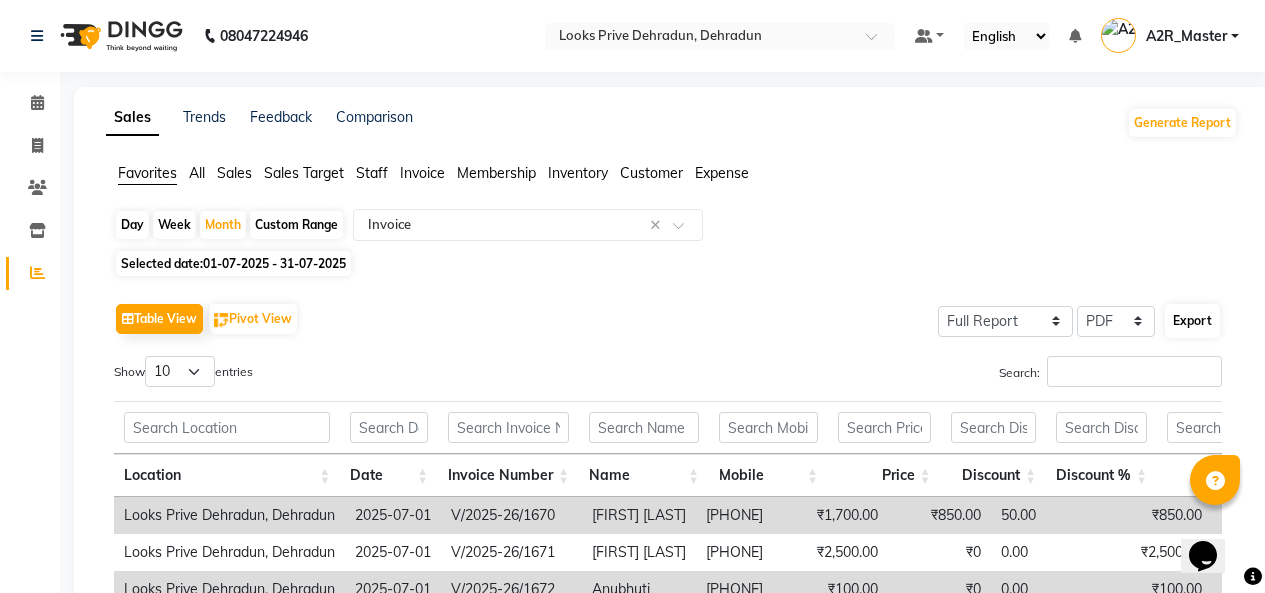 select on "sans-serif" 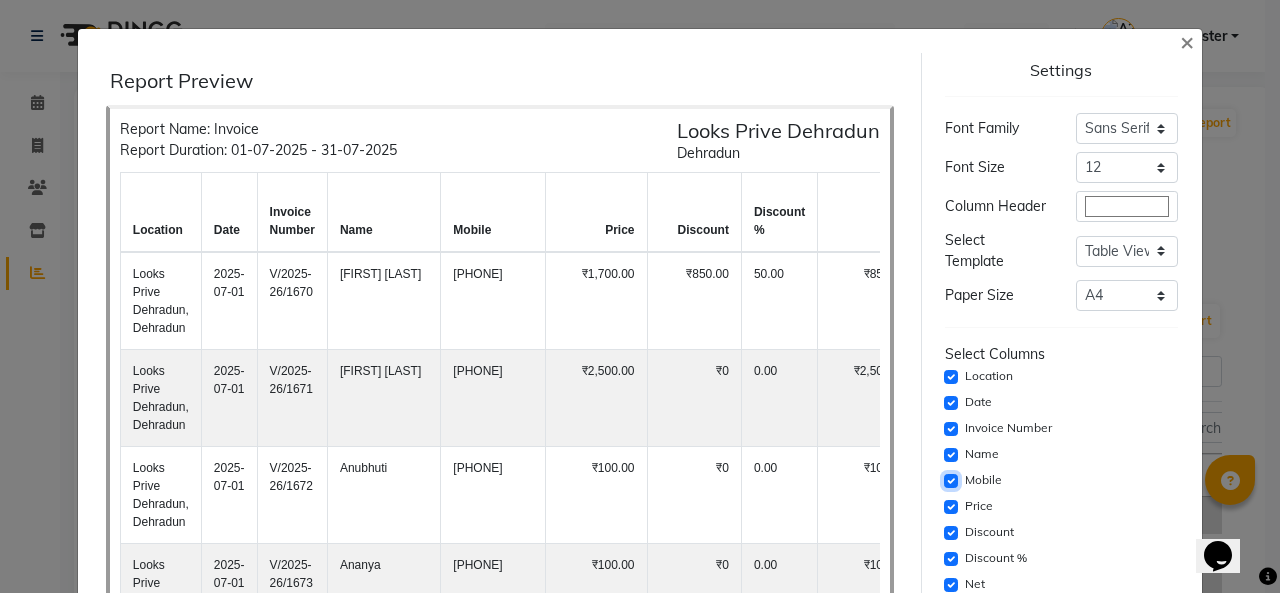 click 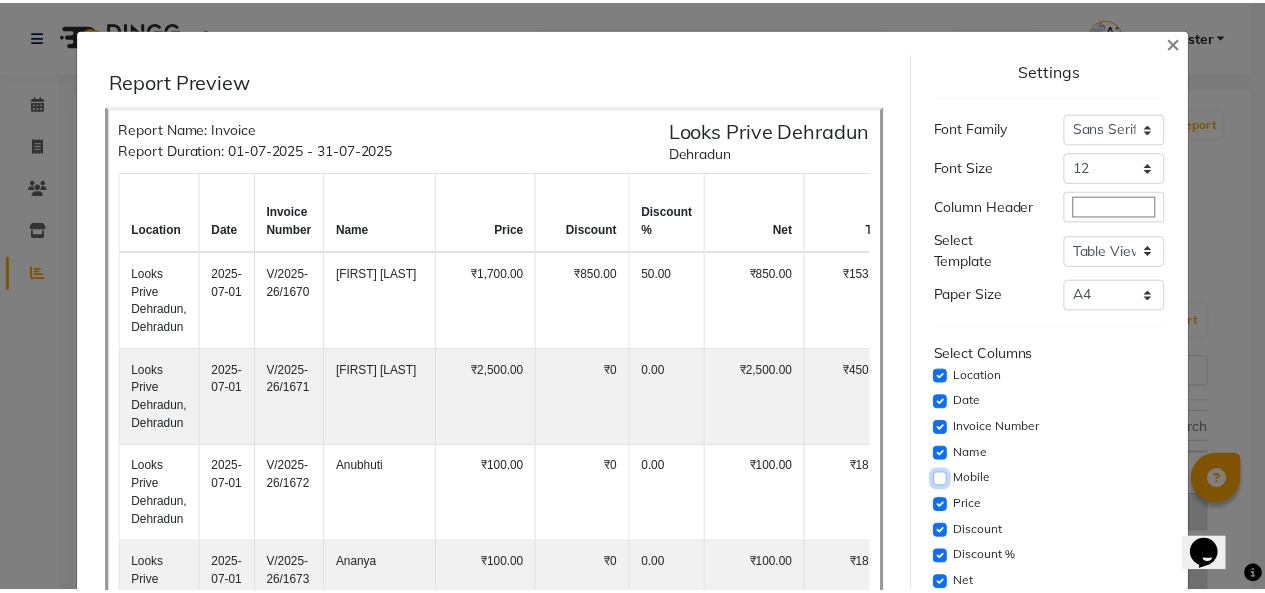 scroll, scrollTop: 519, scrollLeft: 0, axis: vertical 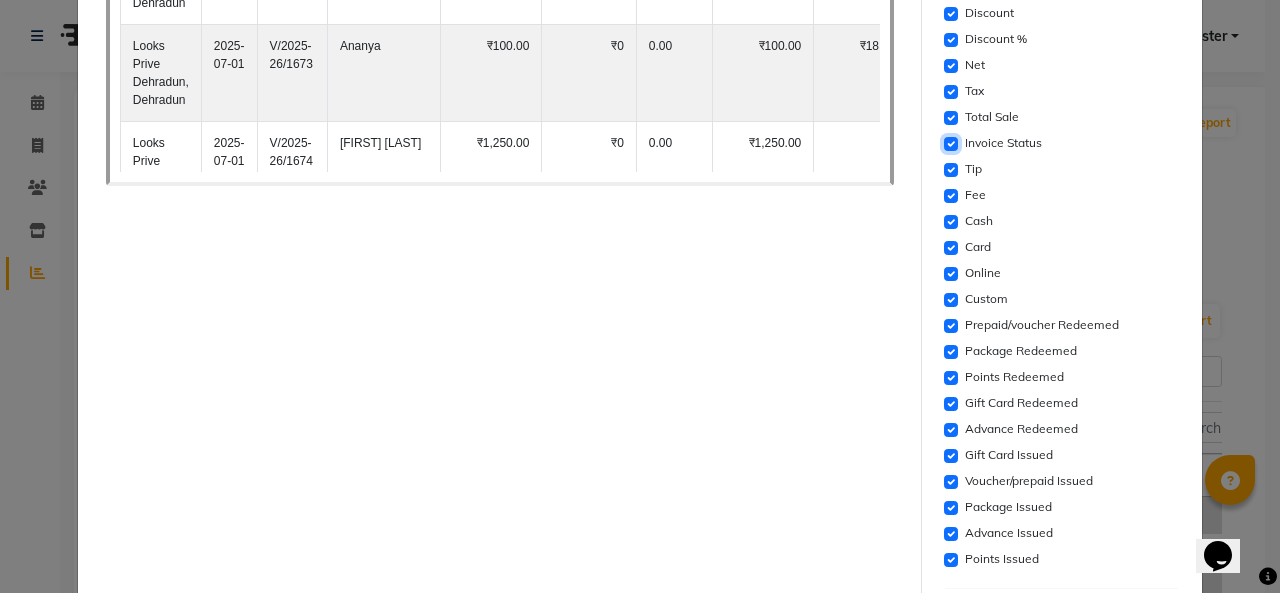 click 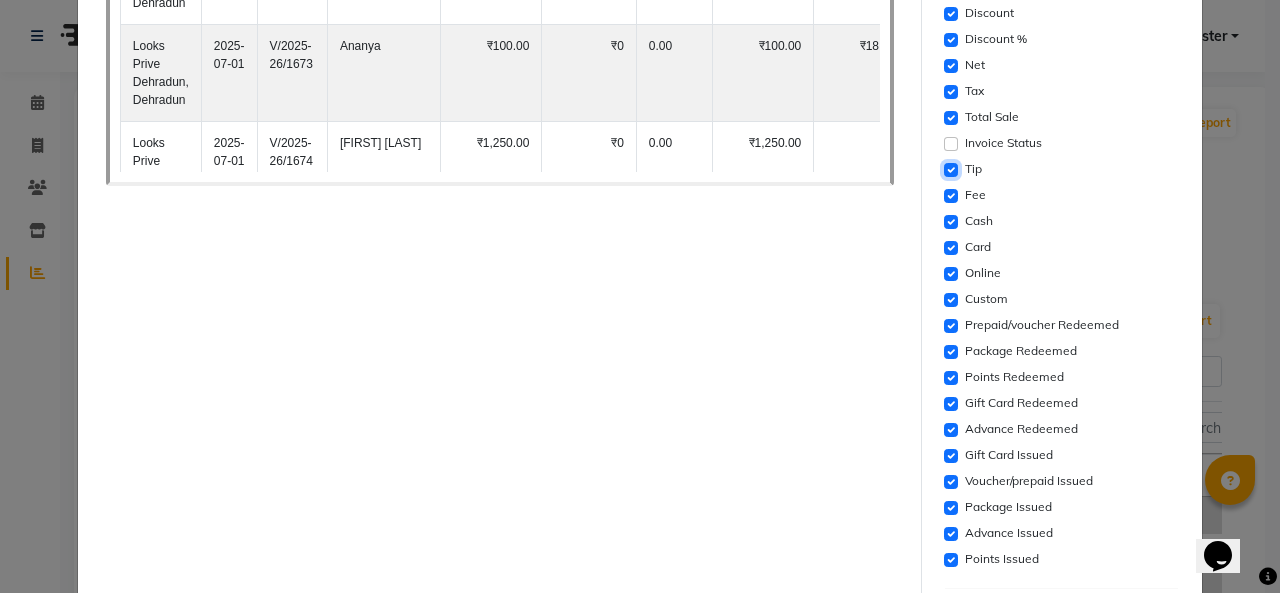 click 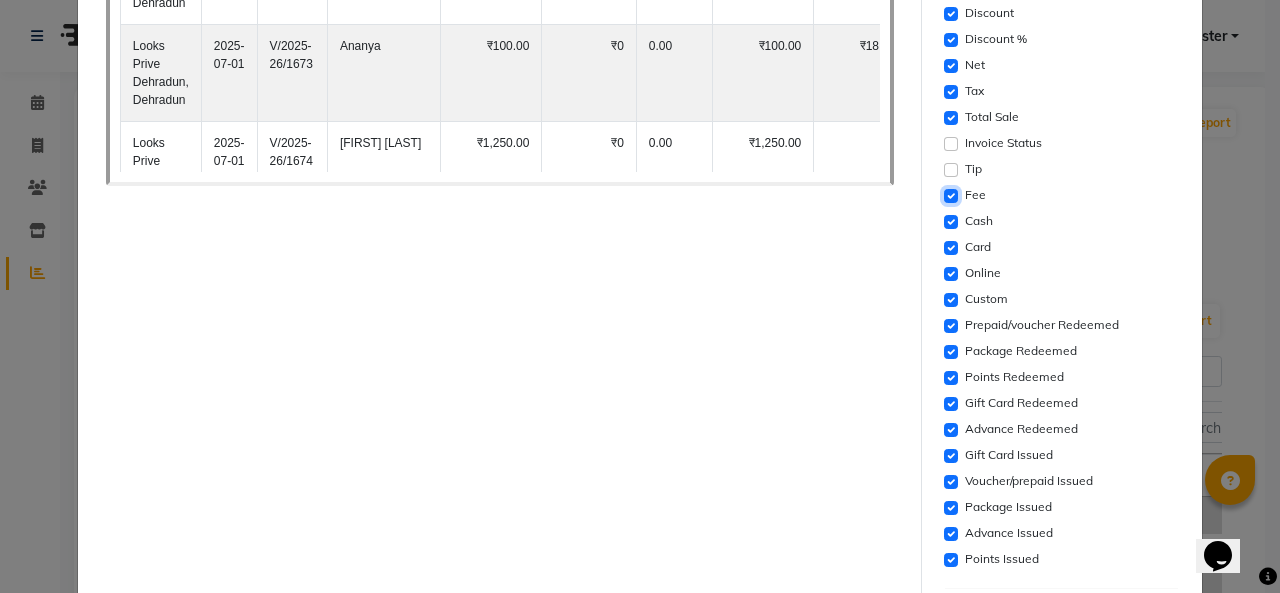 click 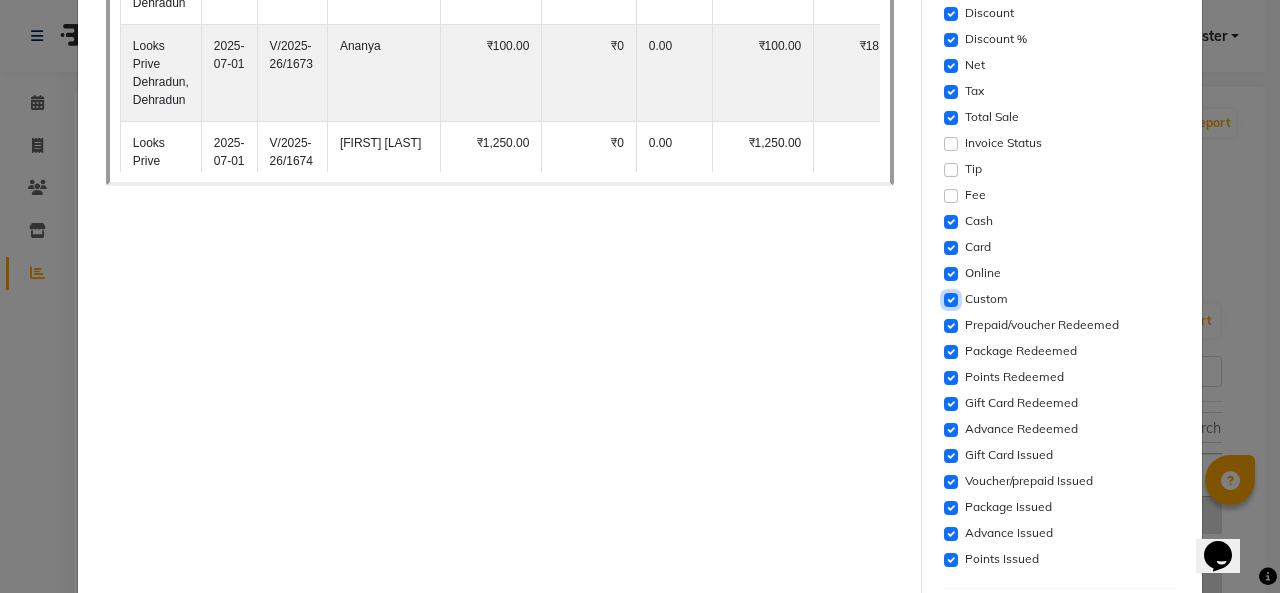 click 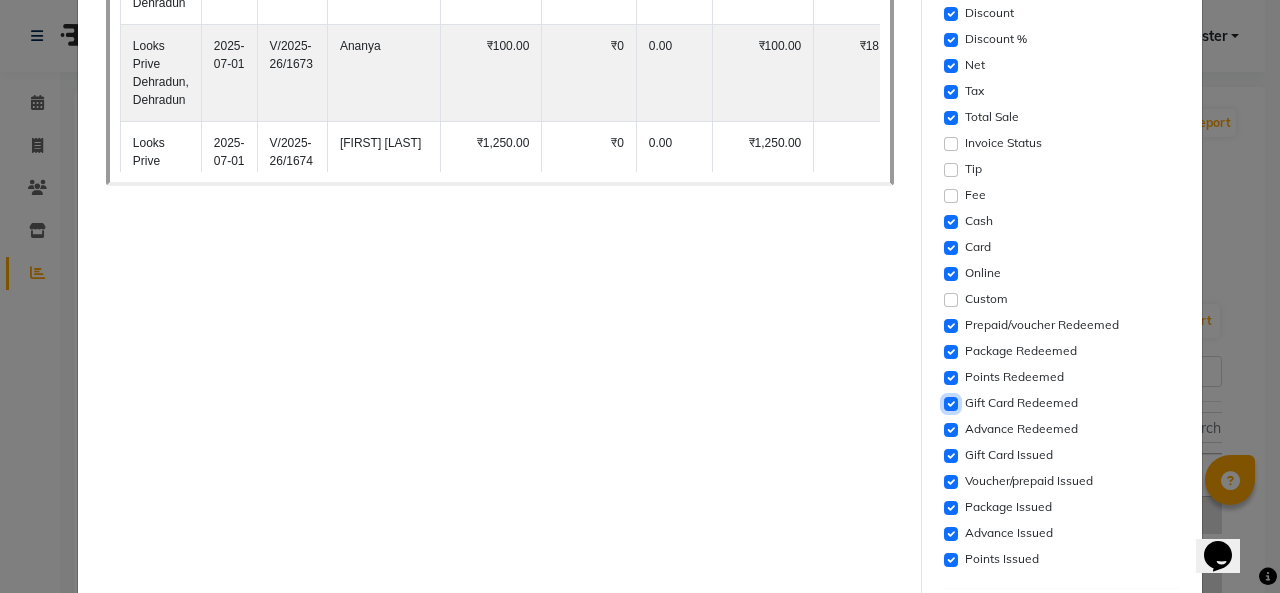 click 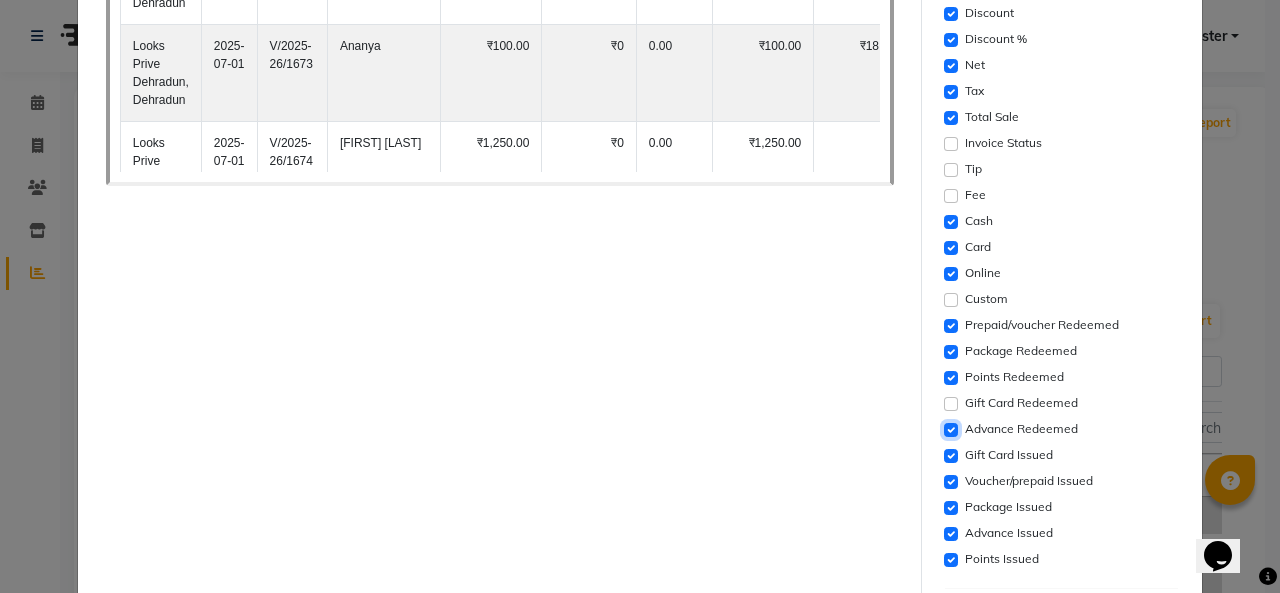 click 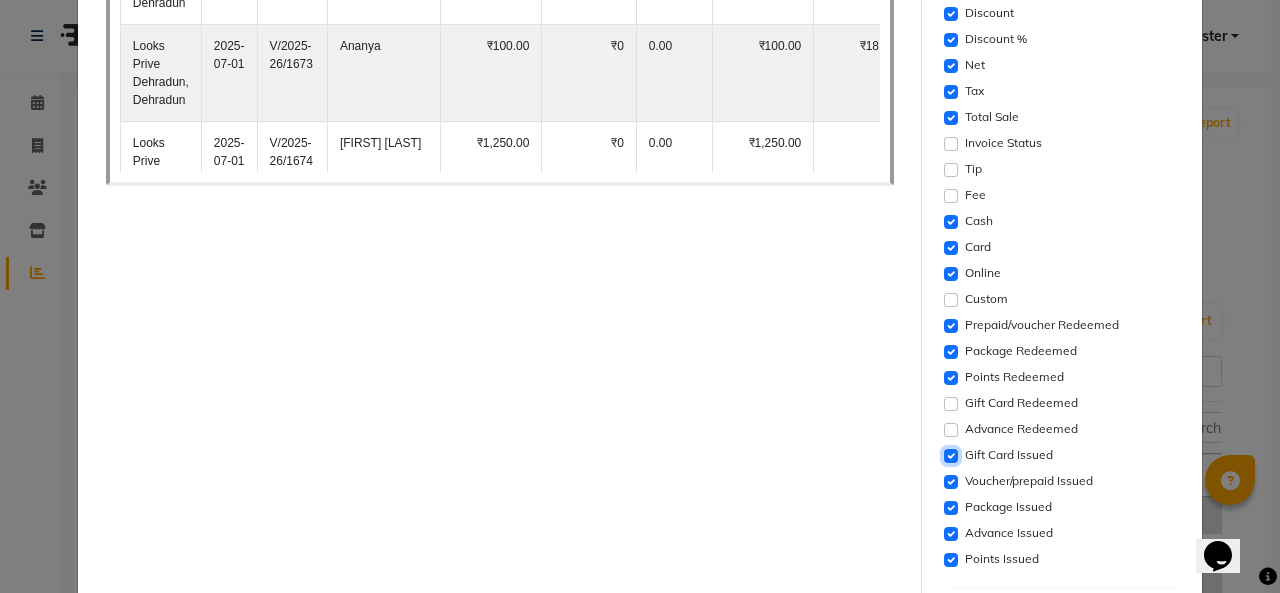 click 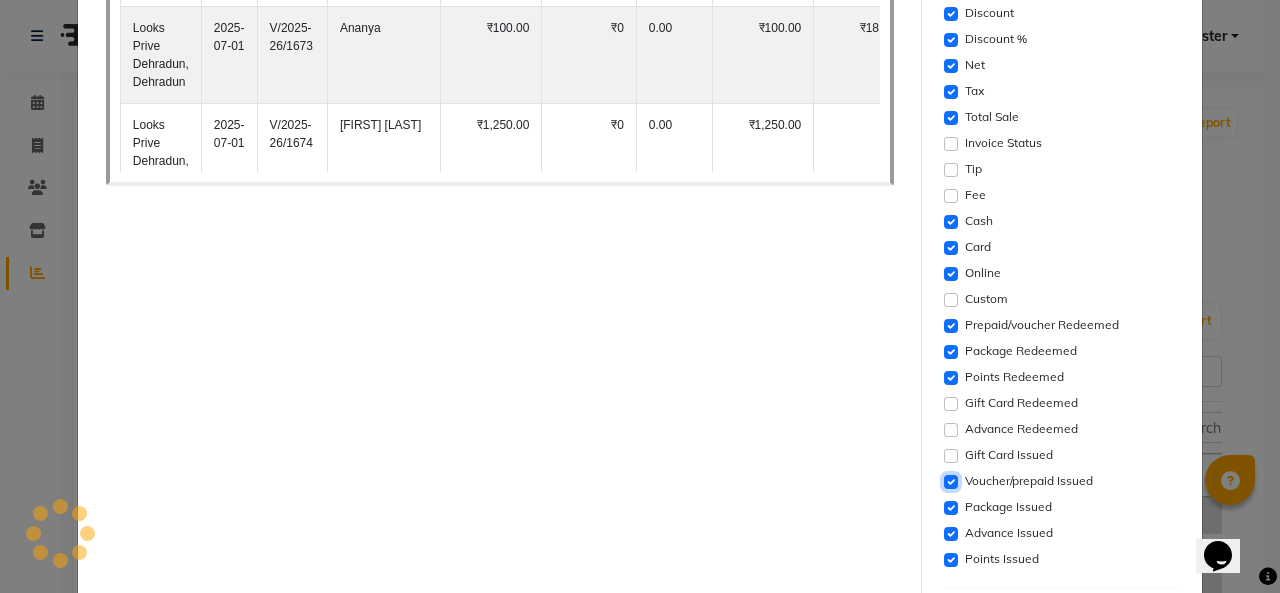 click 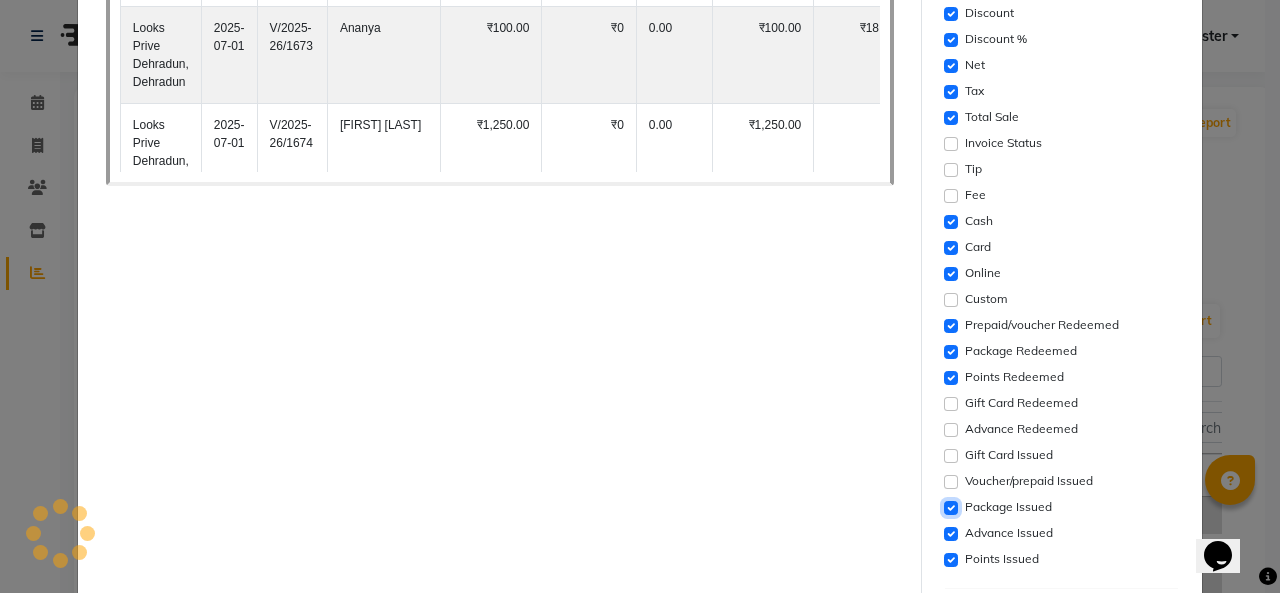 click 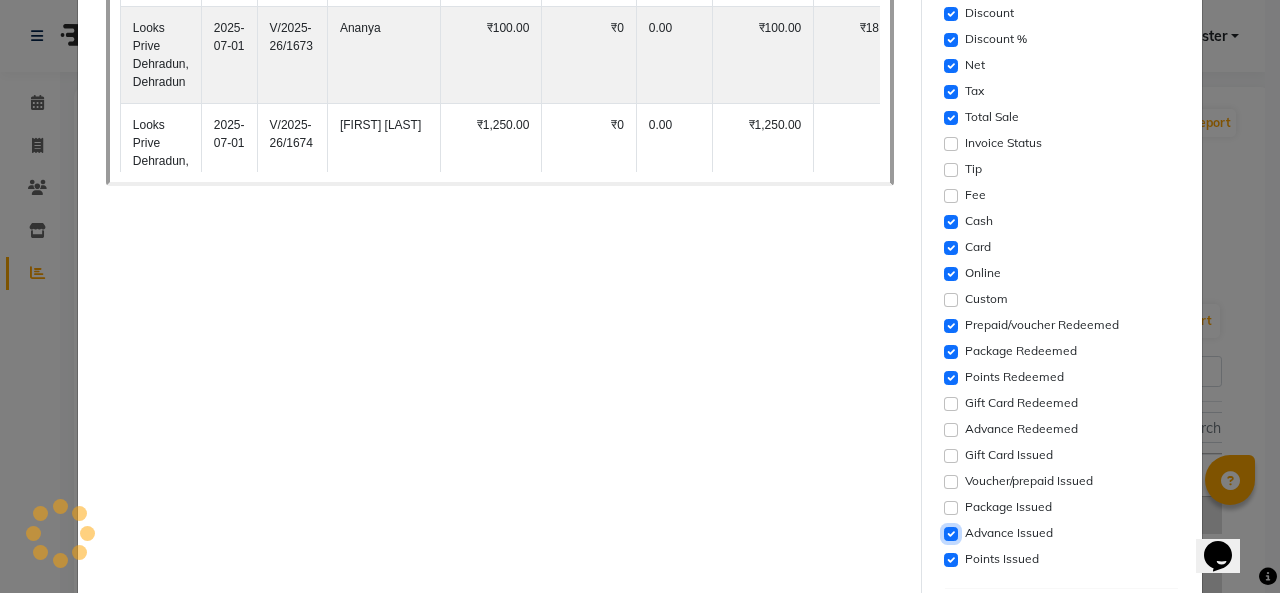 click 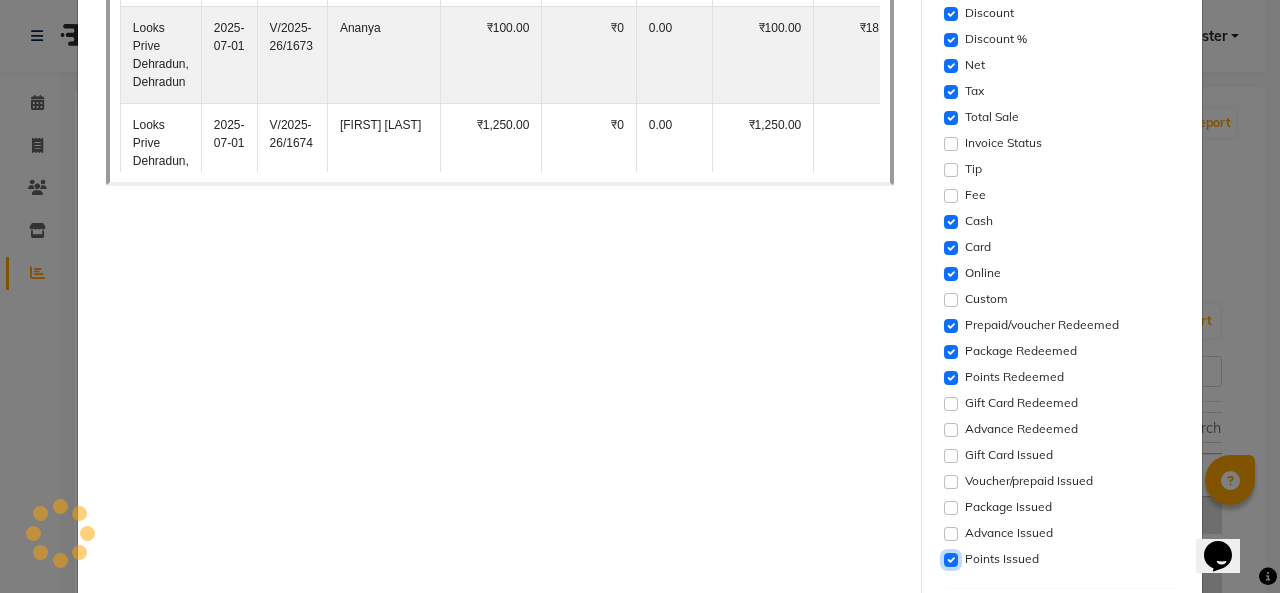 click 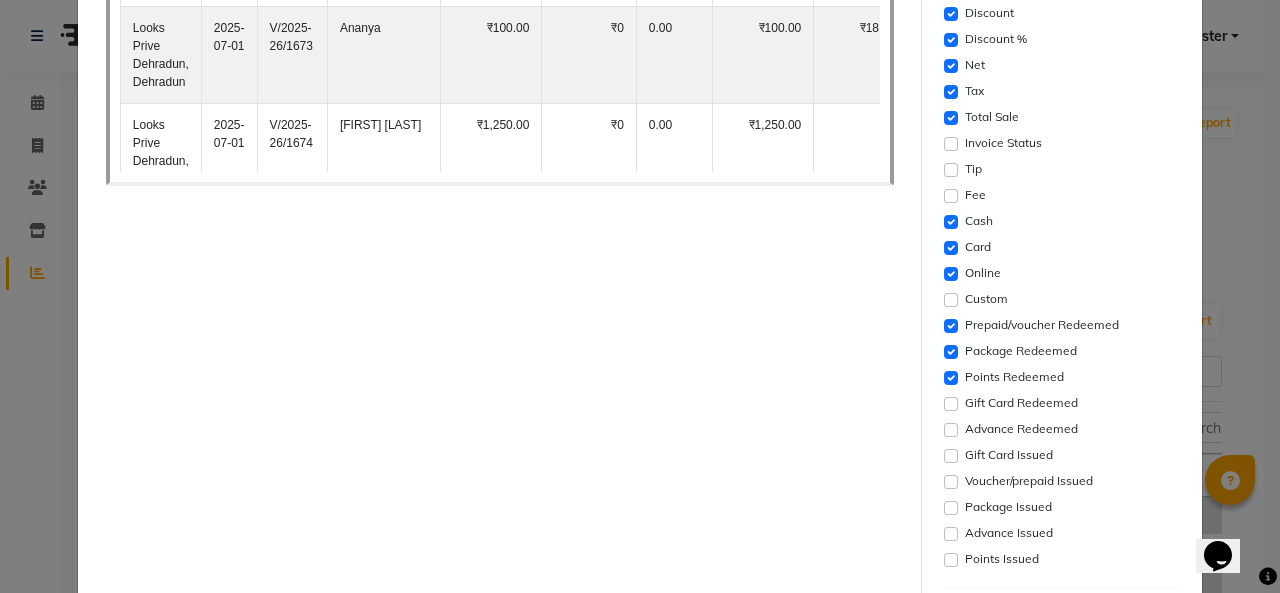 click on "Print" 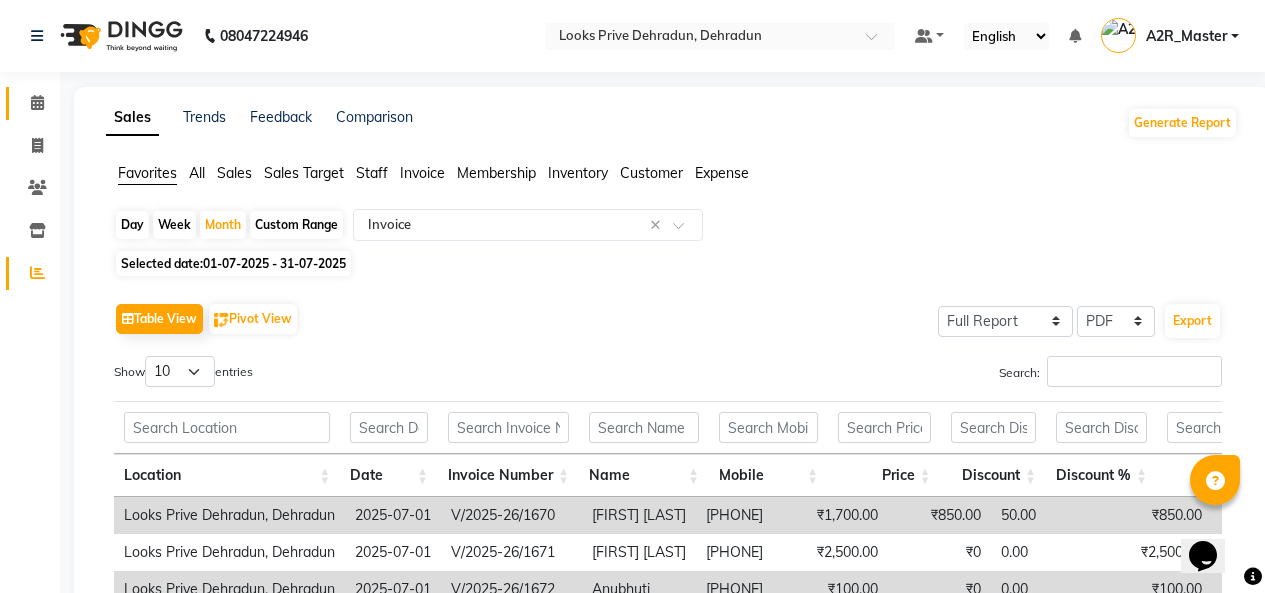 click 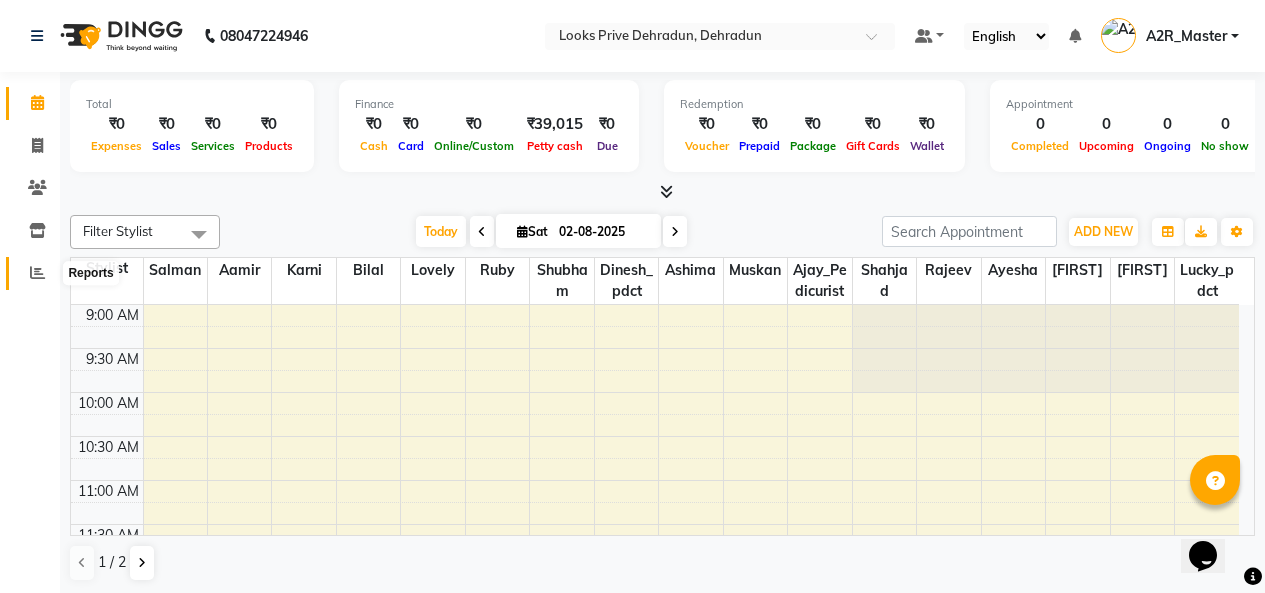 click 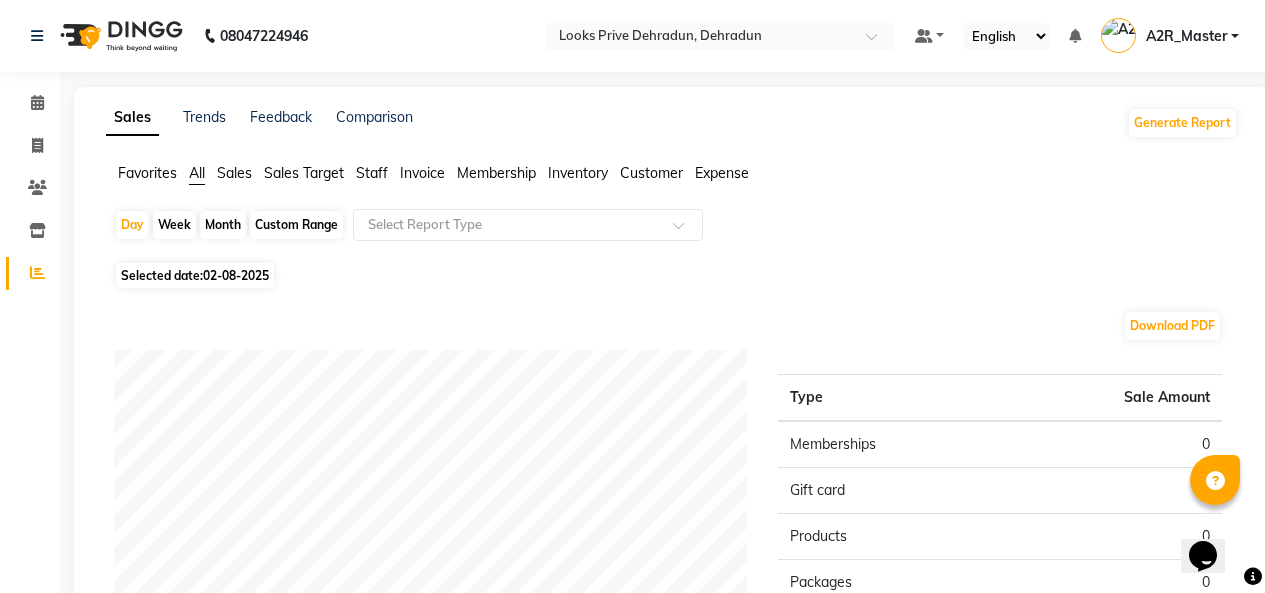 click on "Month" 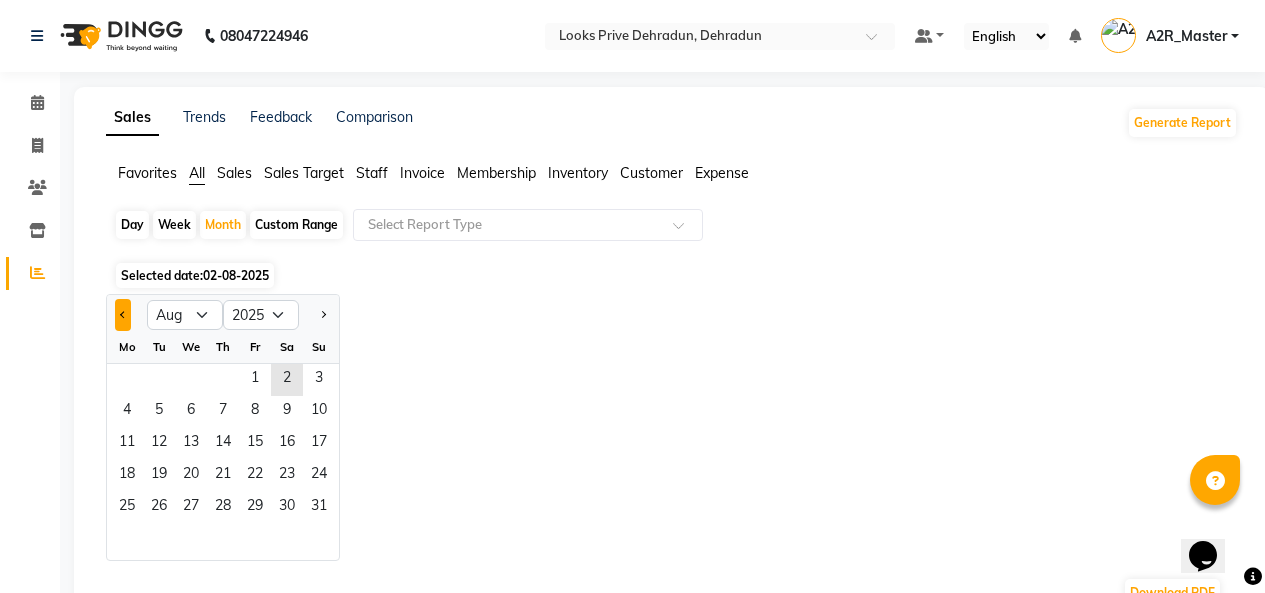 click 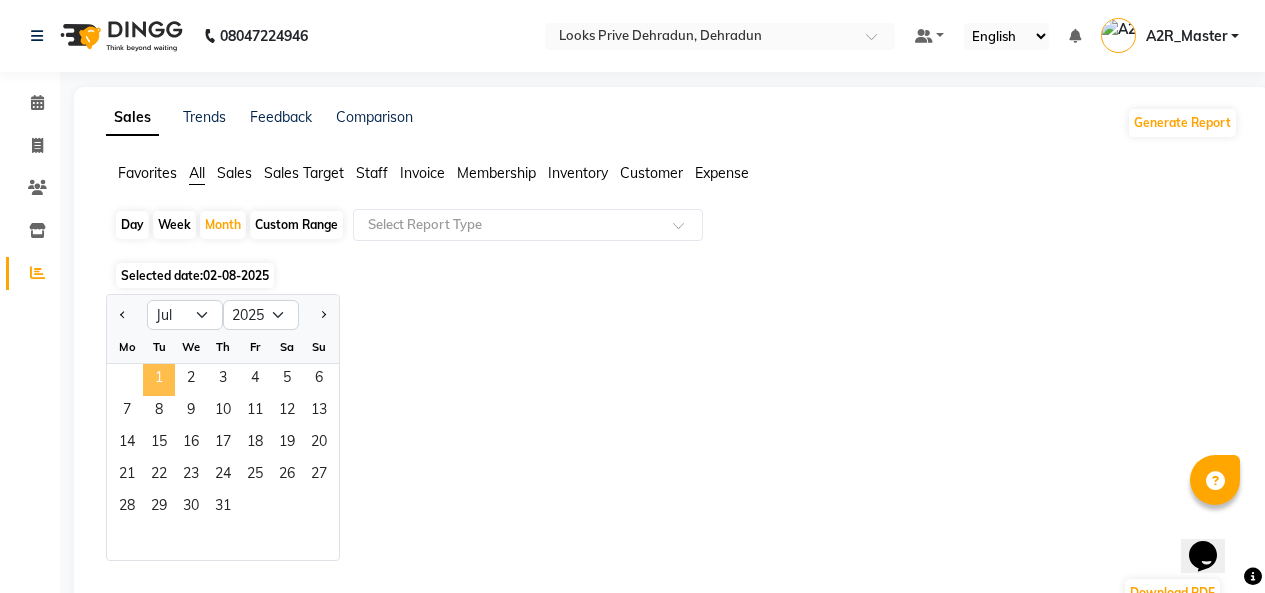 click on "1" 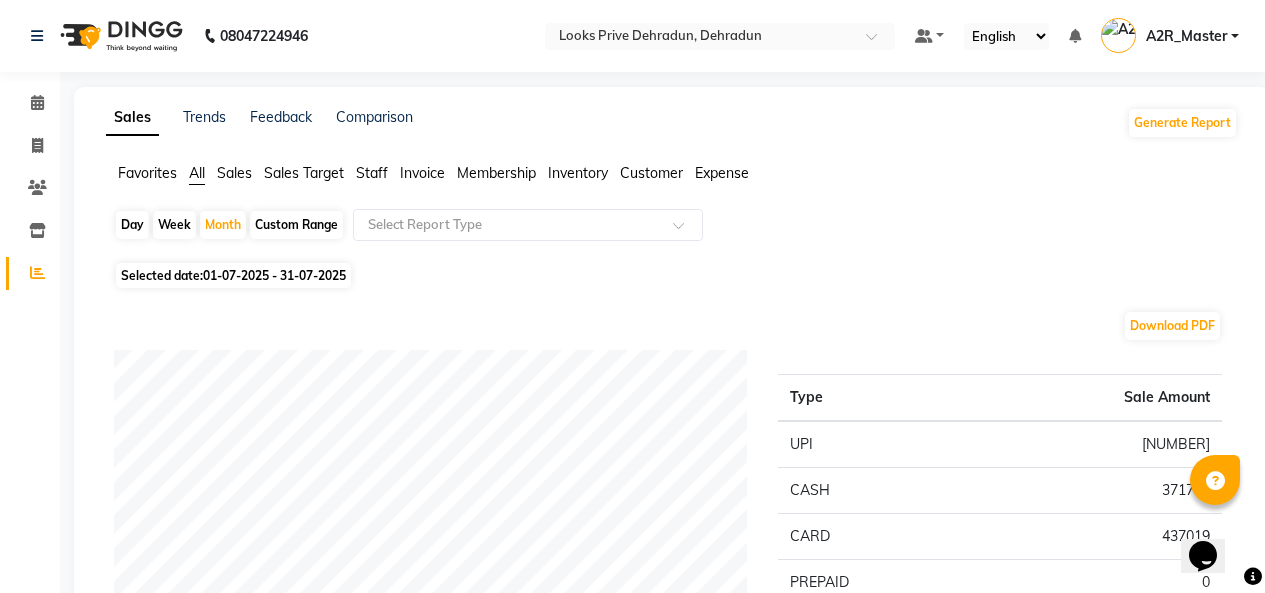 click on "Favorites" 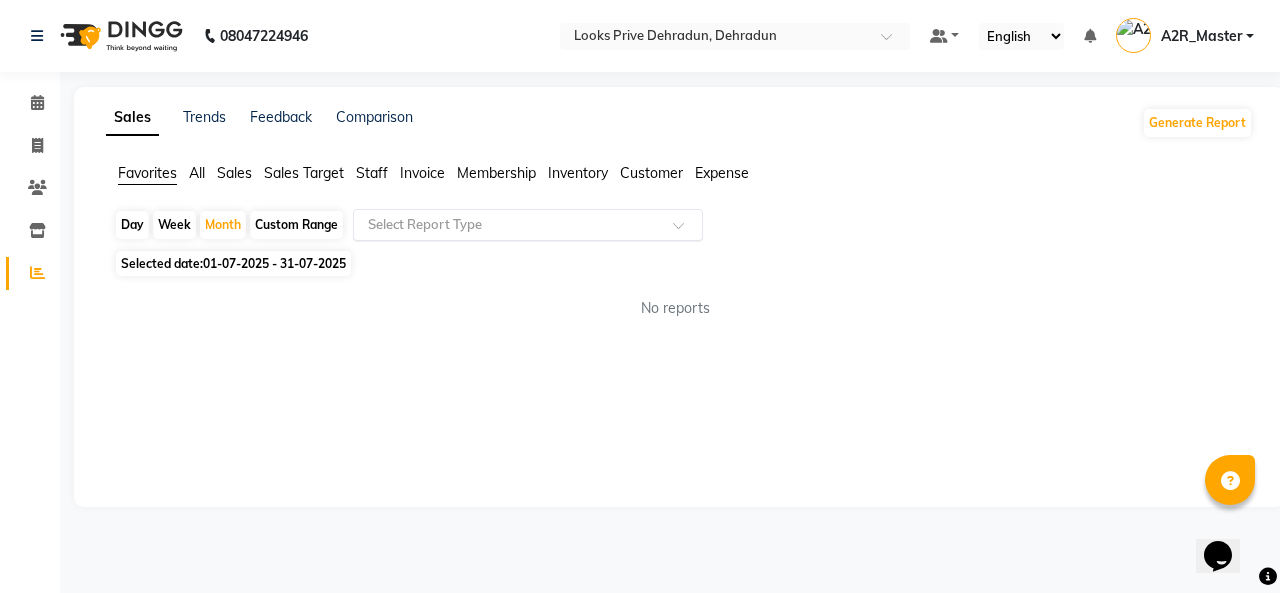 click 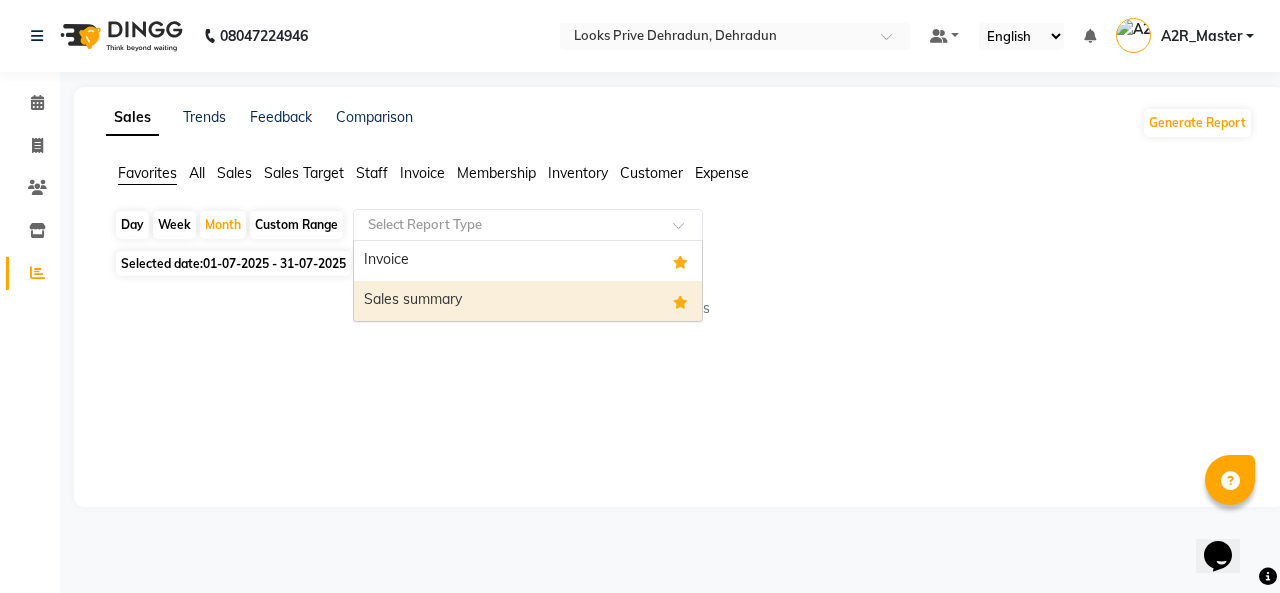 click on "Sales summary" at bounding box center (528, 301) 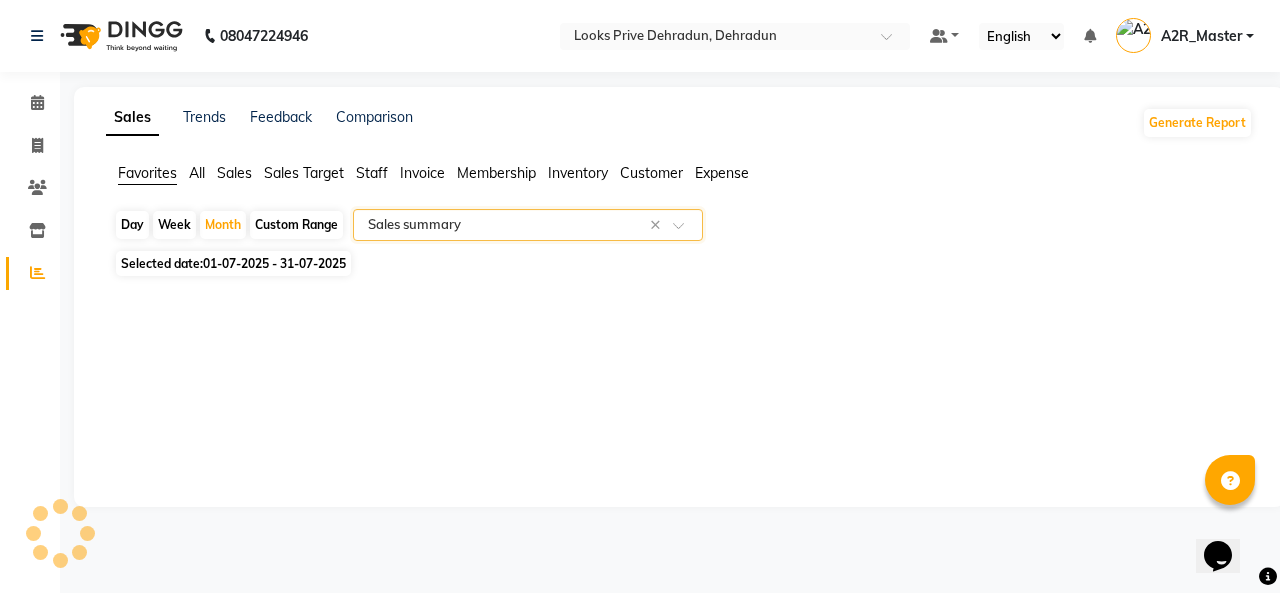select on "full_report" 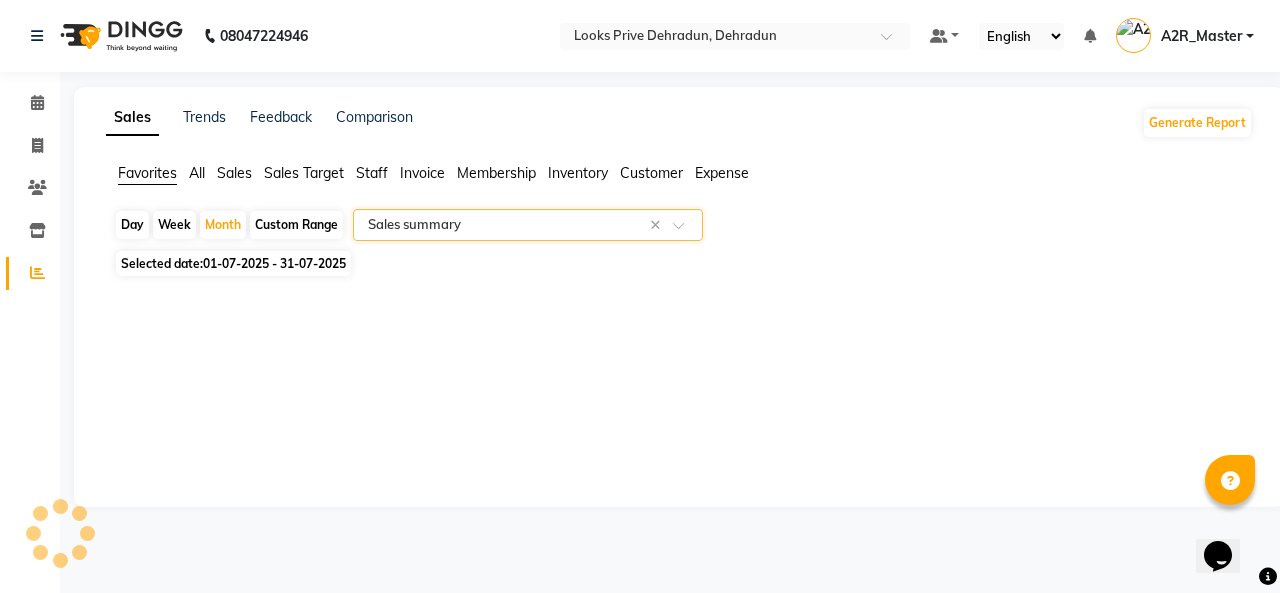 select on "pdf" 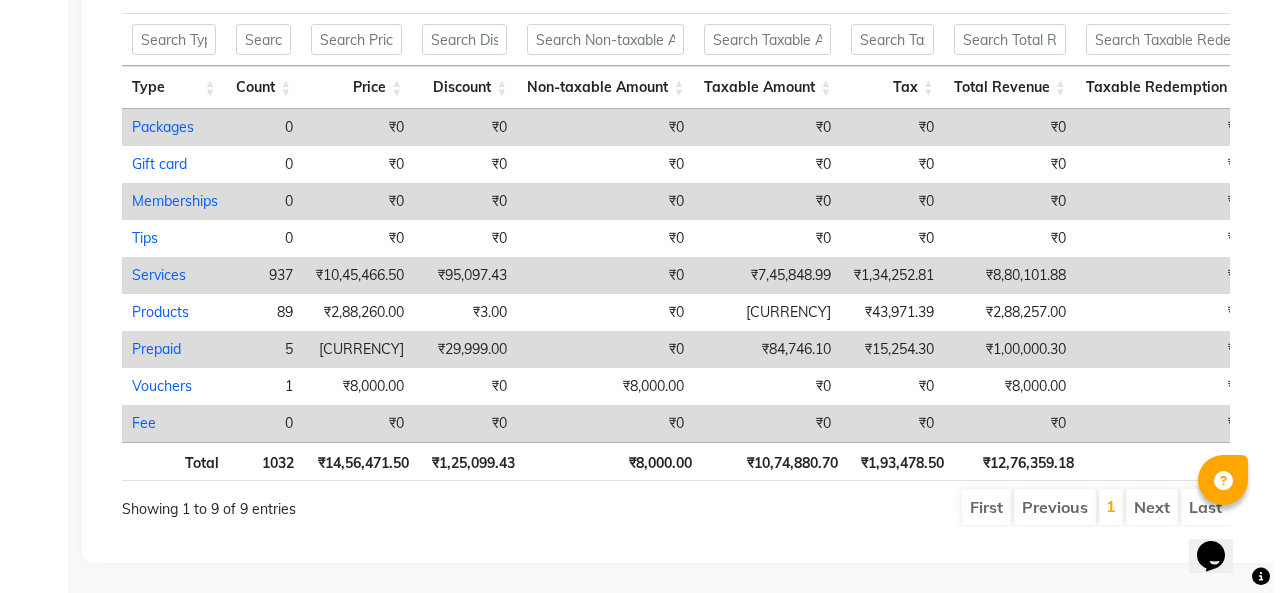 scroll, scrollTop: 587, scrollLeft: 0, axis: vertical 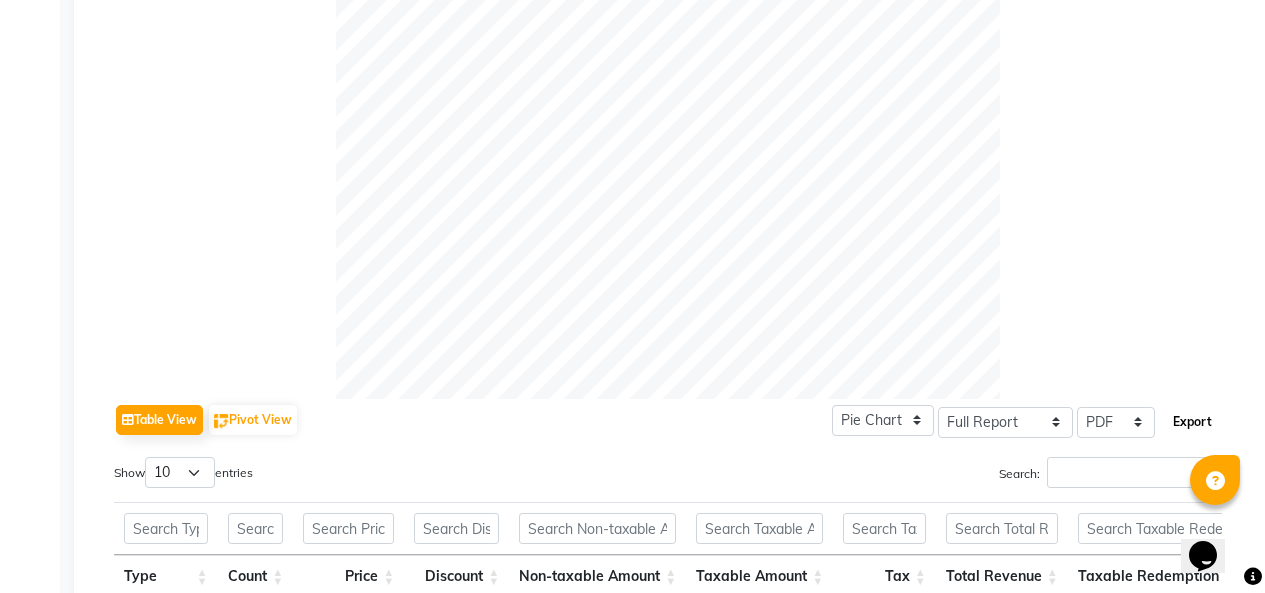 click on "Export" 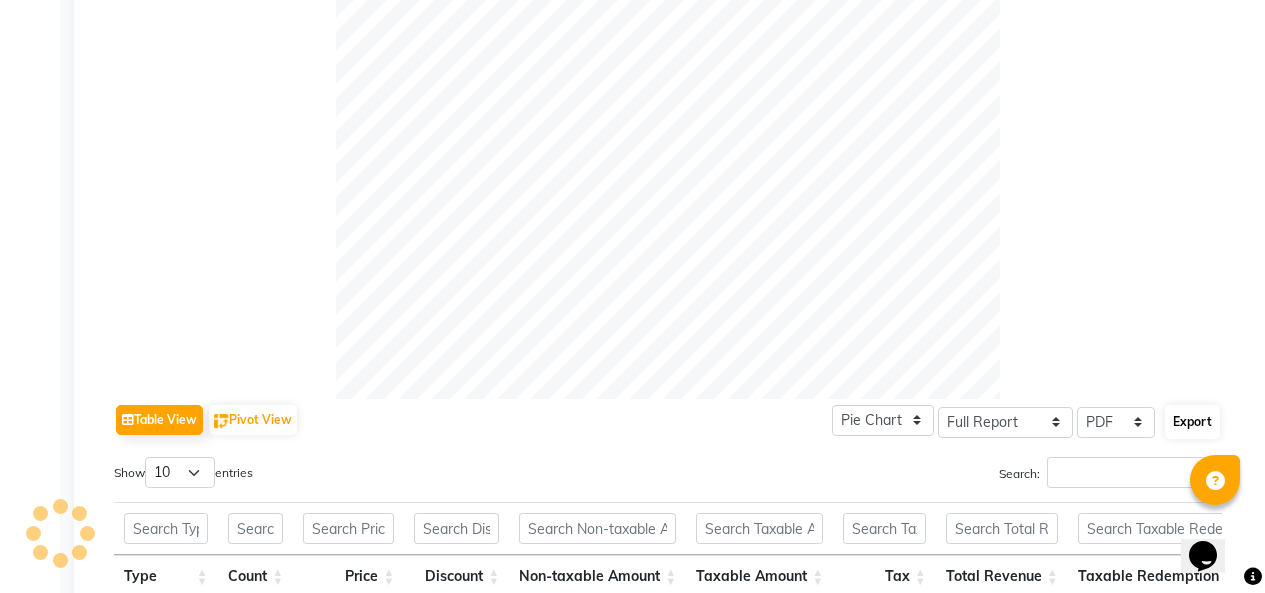 select on "sans-serif" 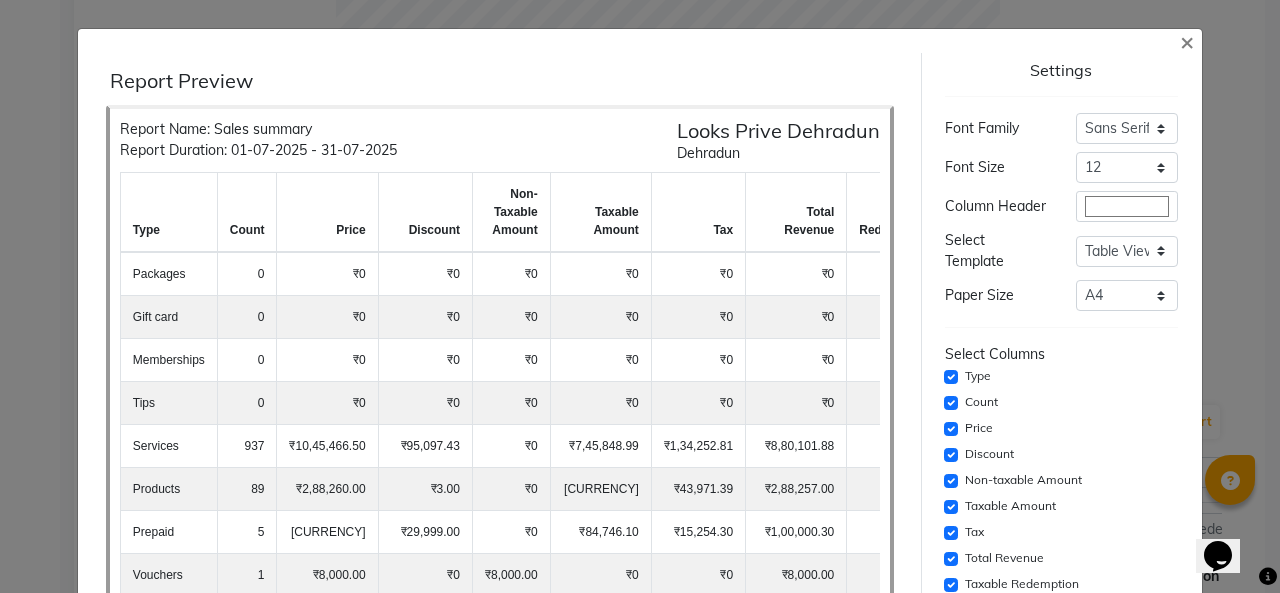 click on "Count" 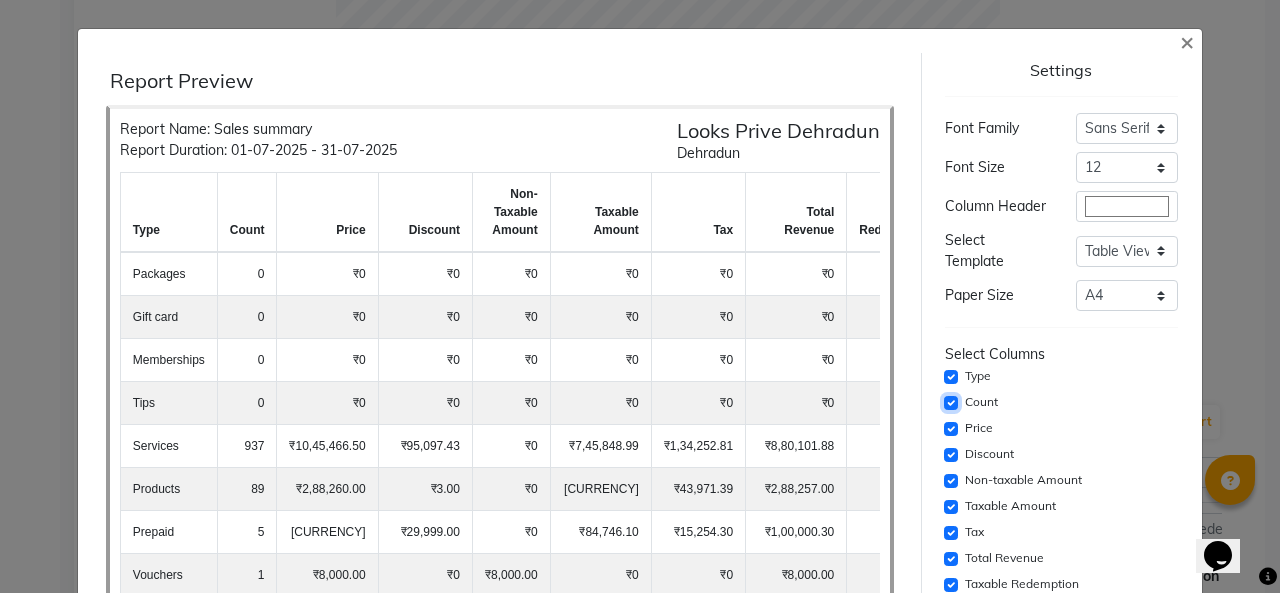 click 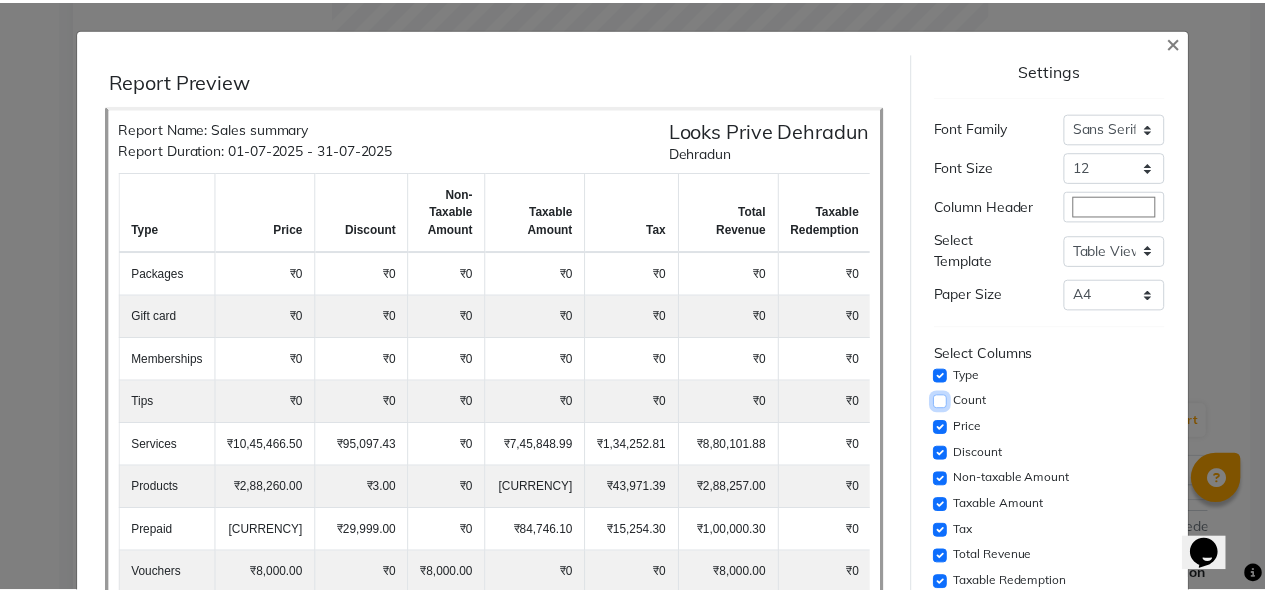 scroll, scrollTop: 311, scrollLeft: 0, axis: vertical 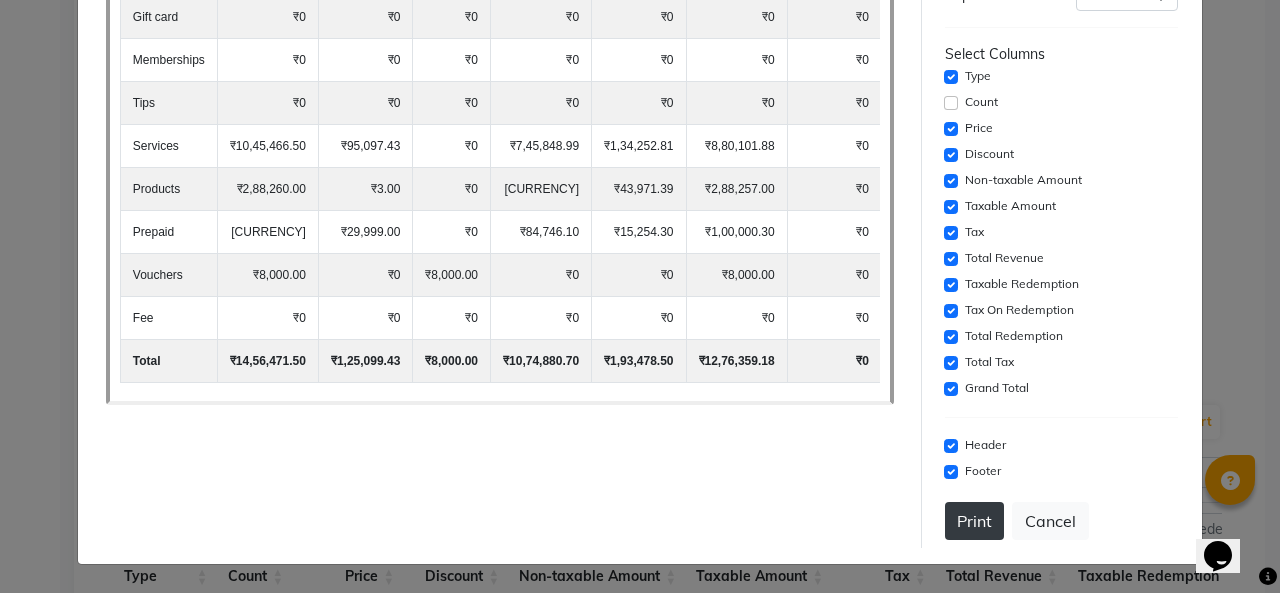 click on "Print" 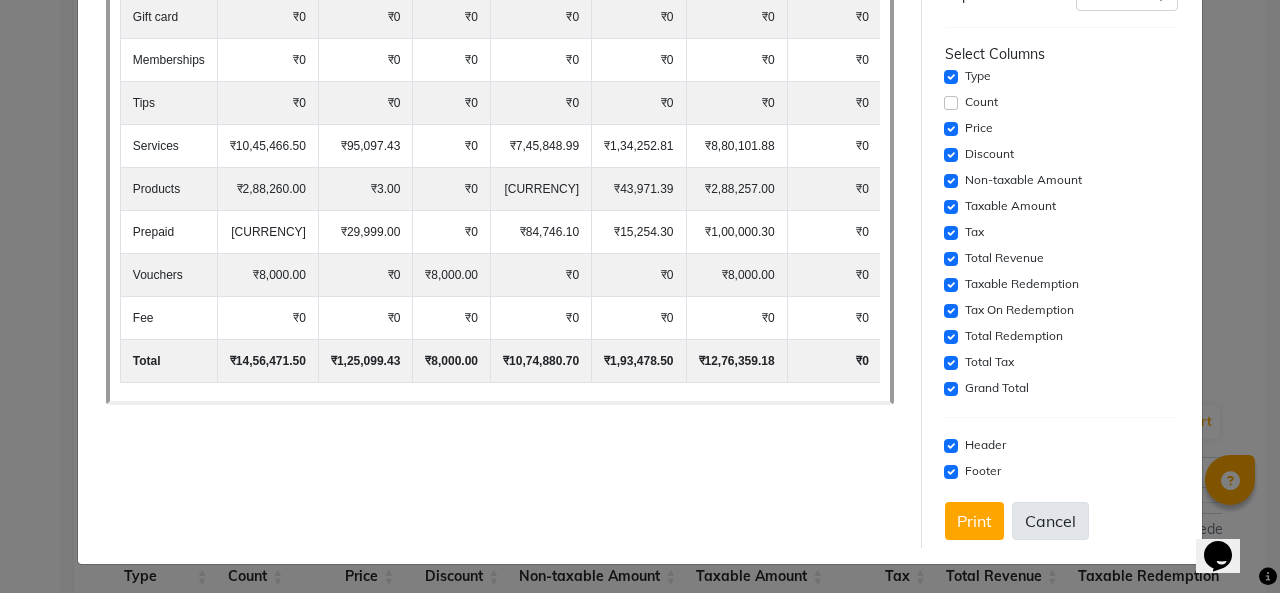 click on "Cancel" 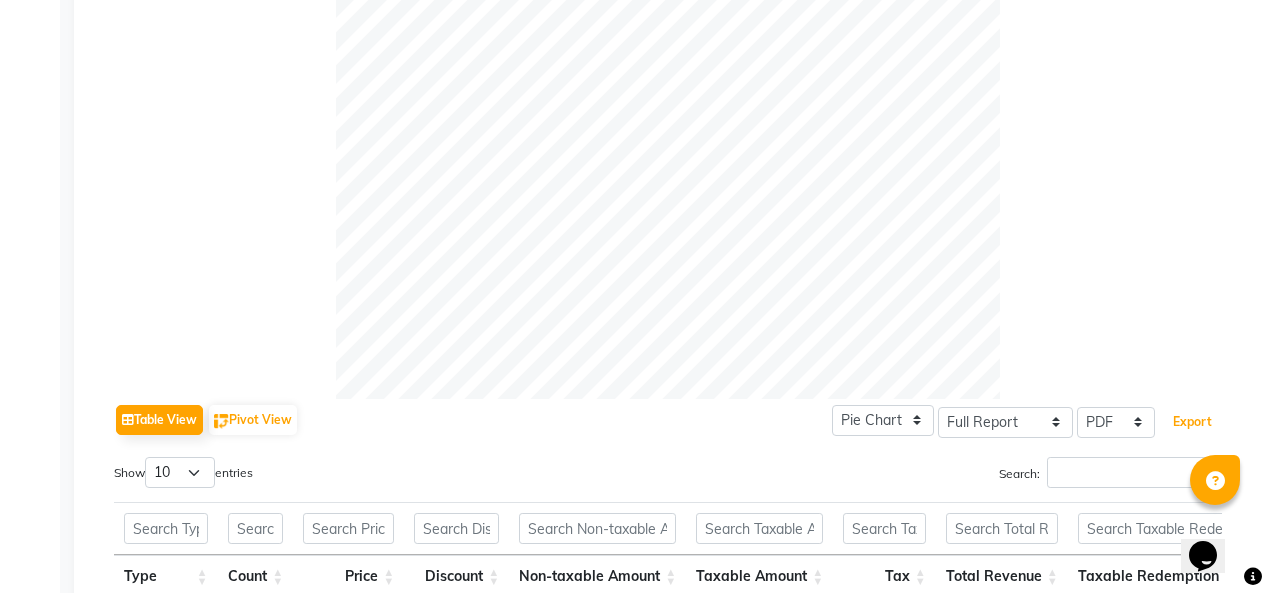 scroll, scrollTop: 0, scrollLeft: 0, axis: both 